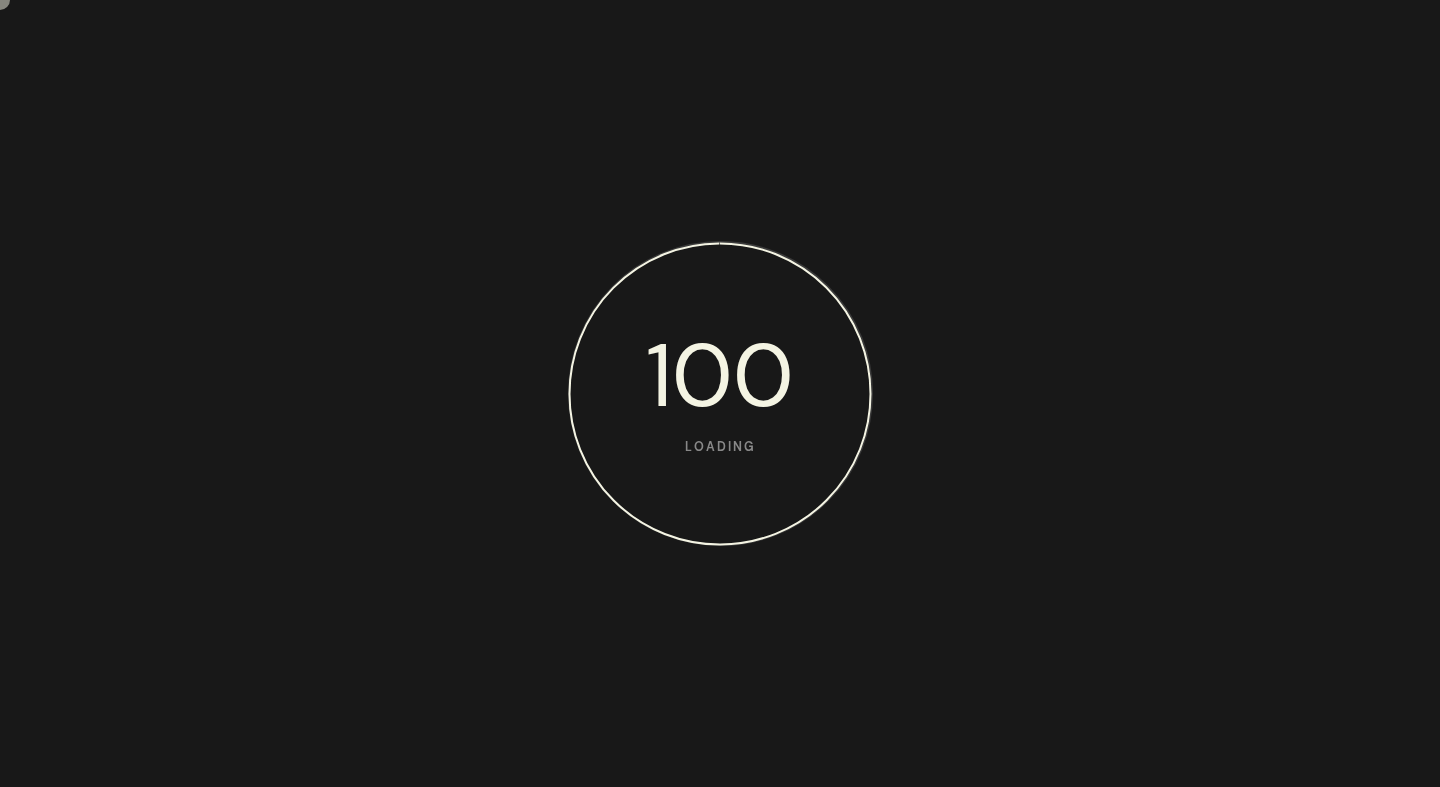 scroll, scrollTop: 0, scrollLeft: 0, axis: both 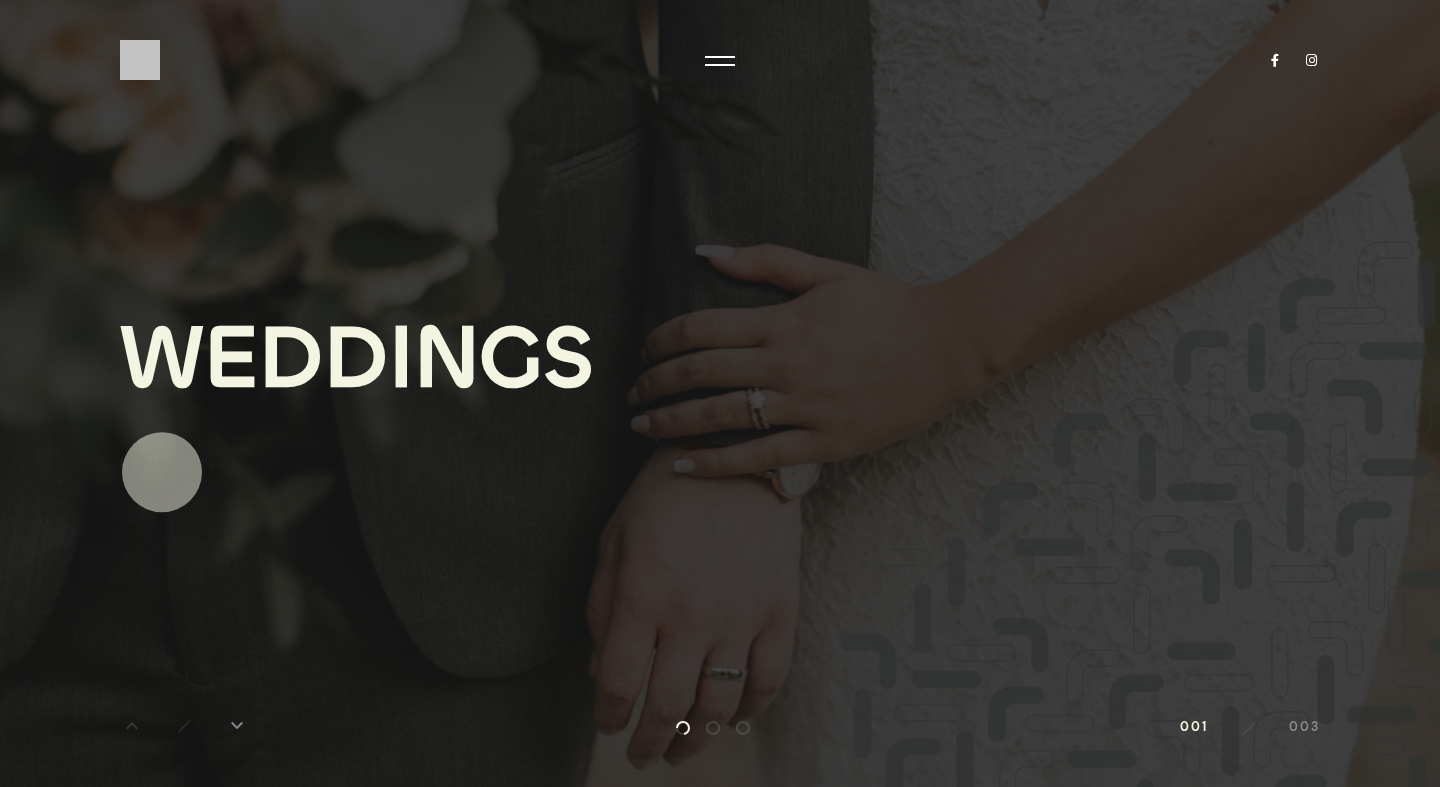 click on "Explore" at bounding box center (156, 464) 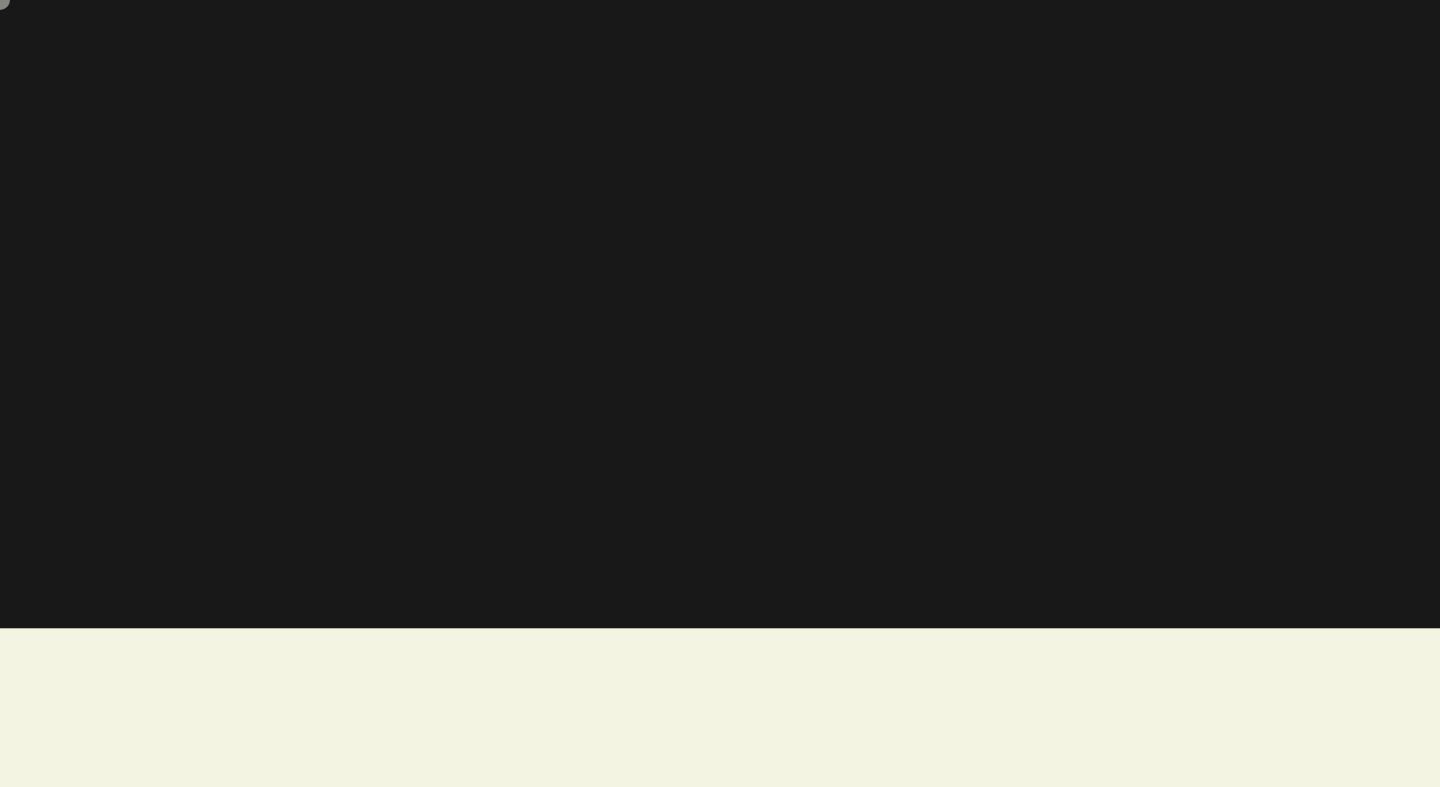 scroll, scrollTop: 0, scrollLeft: 0, axis: both 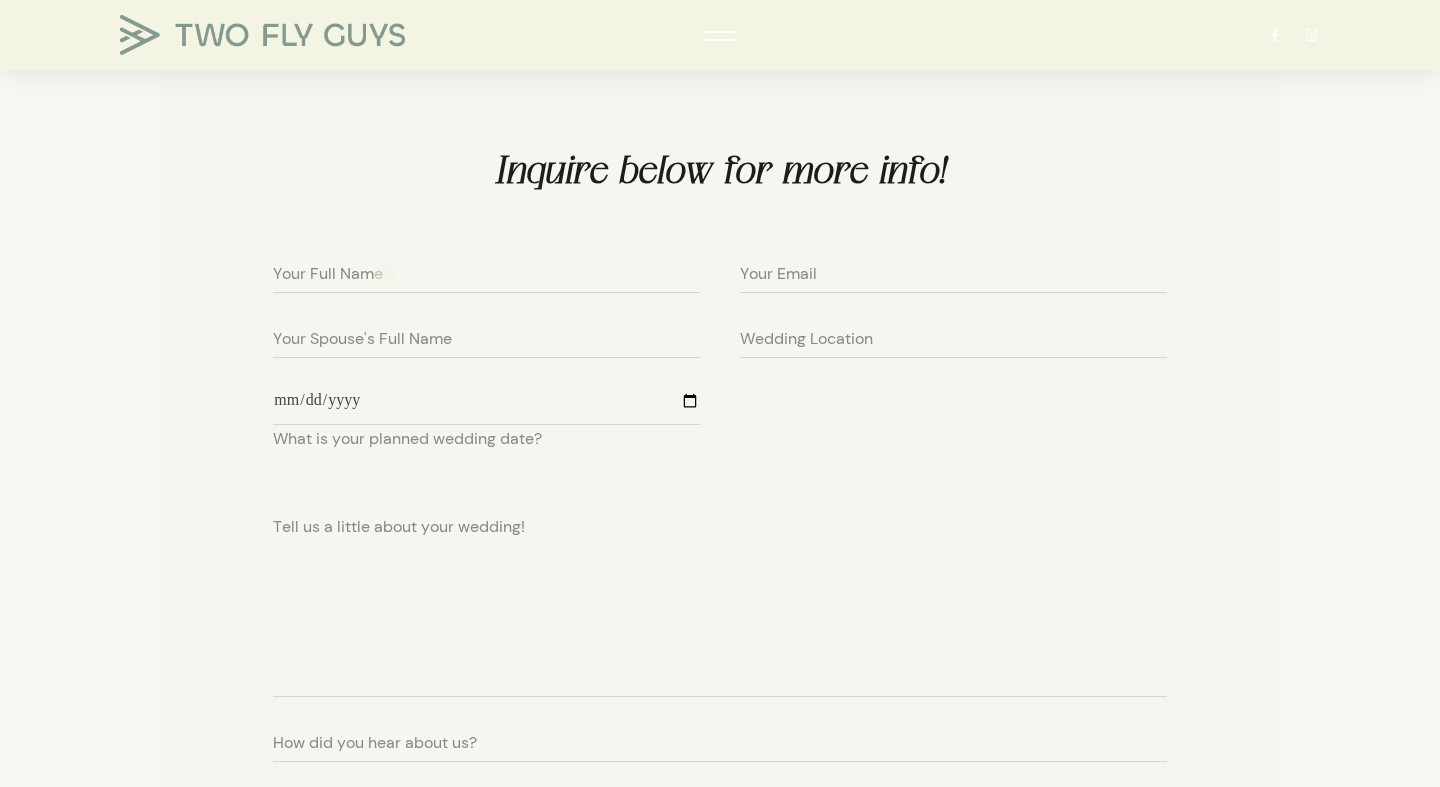click on "Your Full Name" at bounding box center (486, 268) 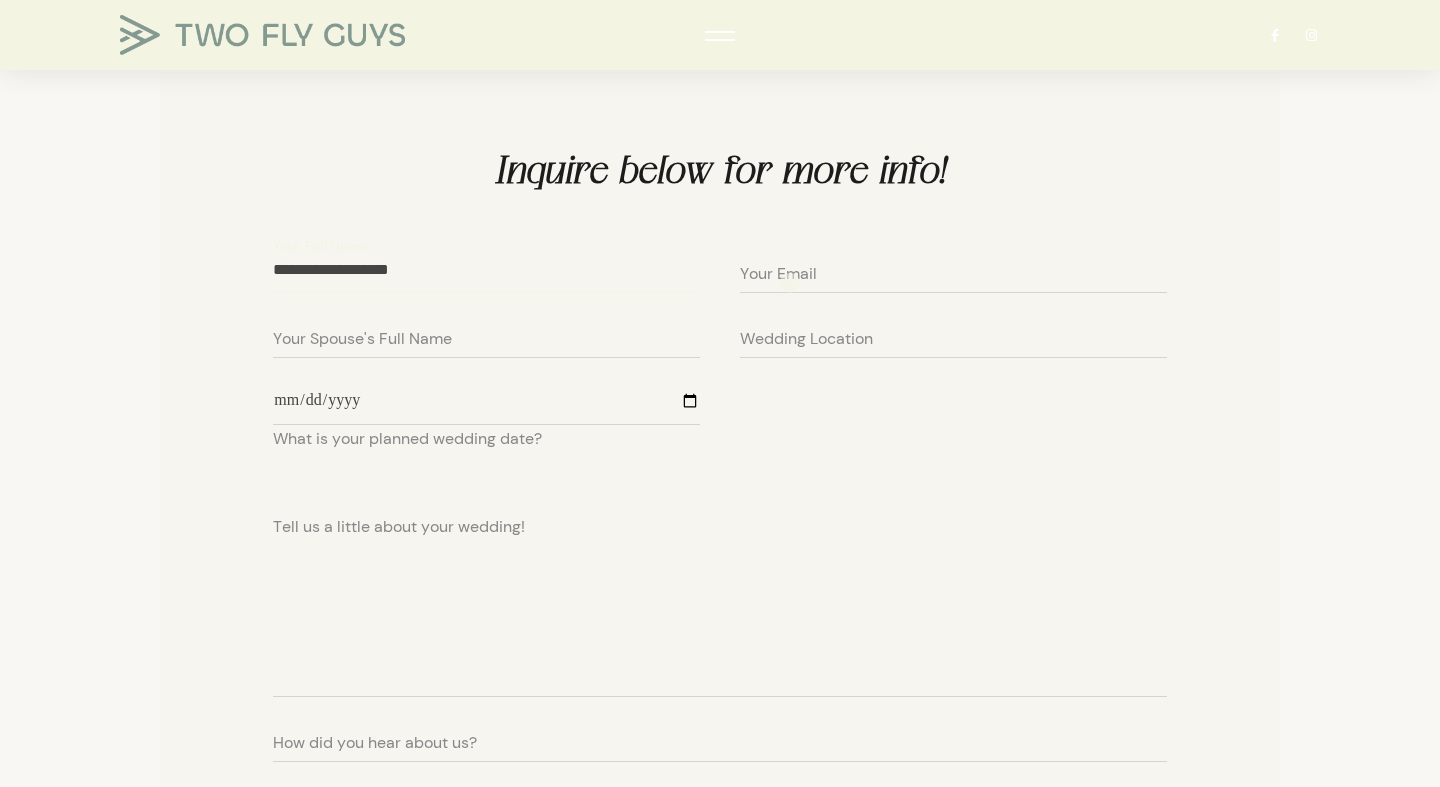 type on "**********" 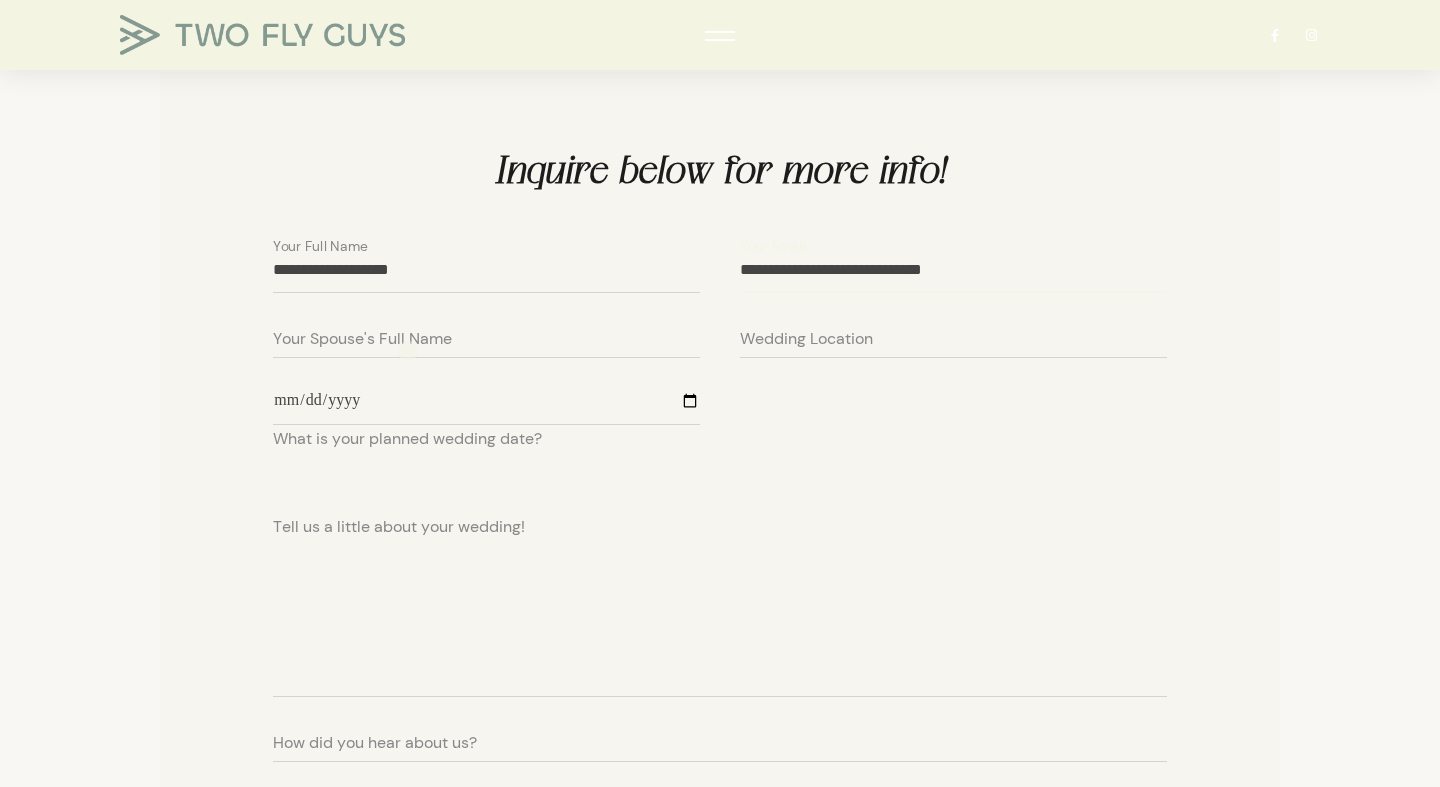 type on "**********" 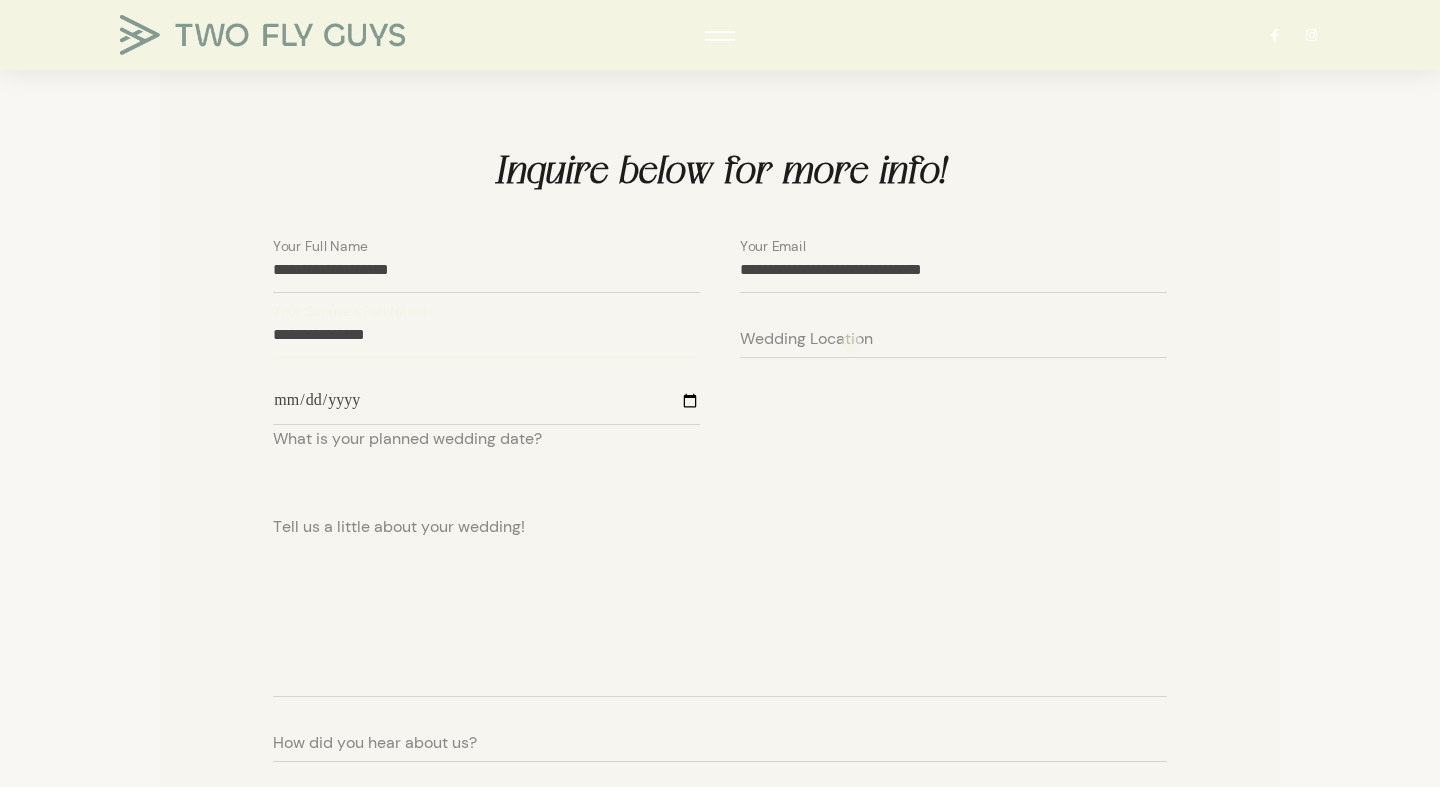 type on "**********" 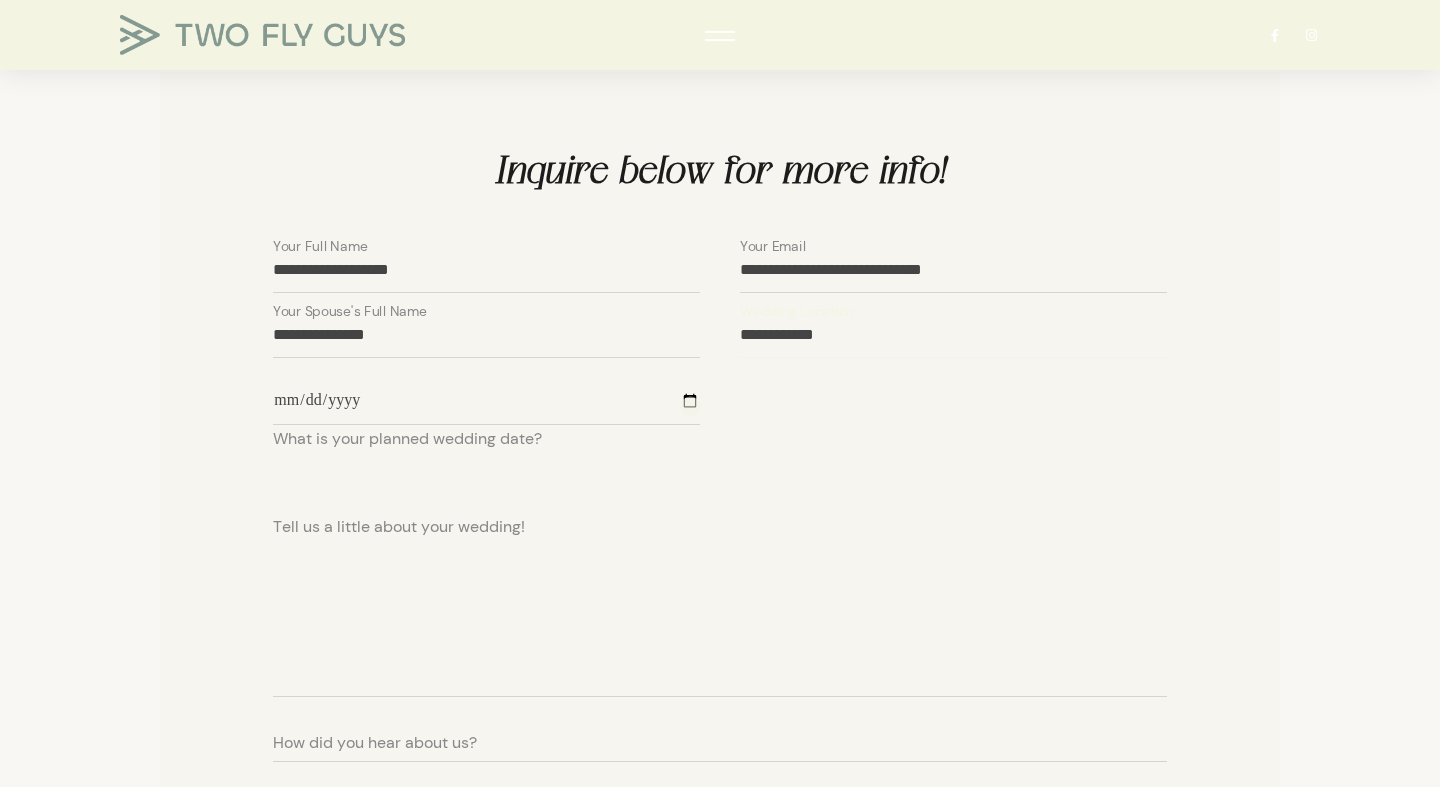 type on "**********" 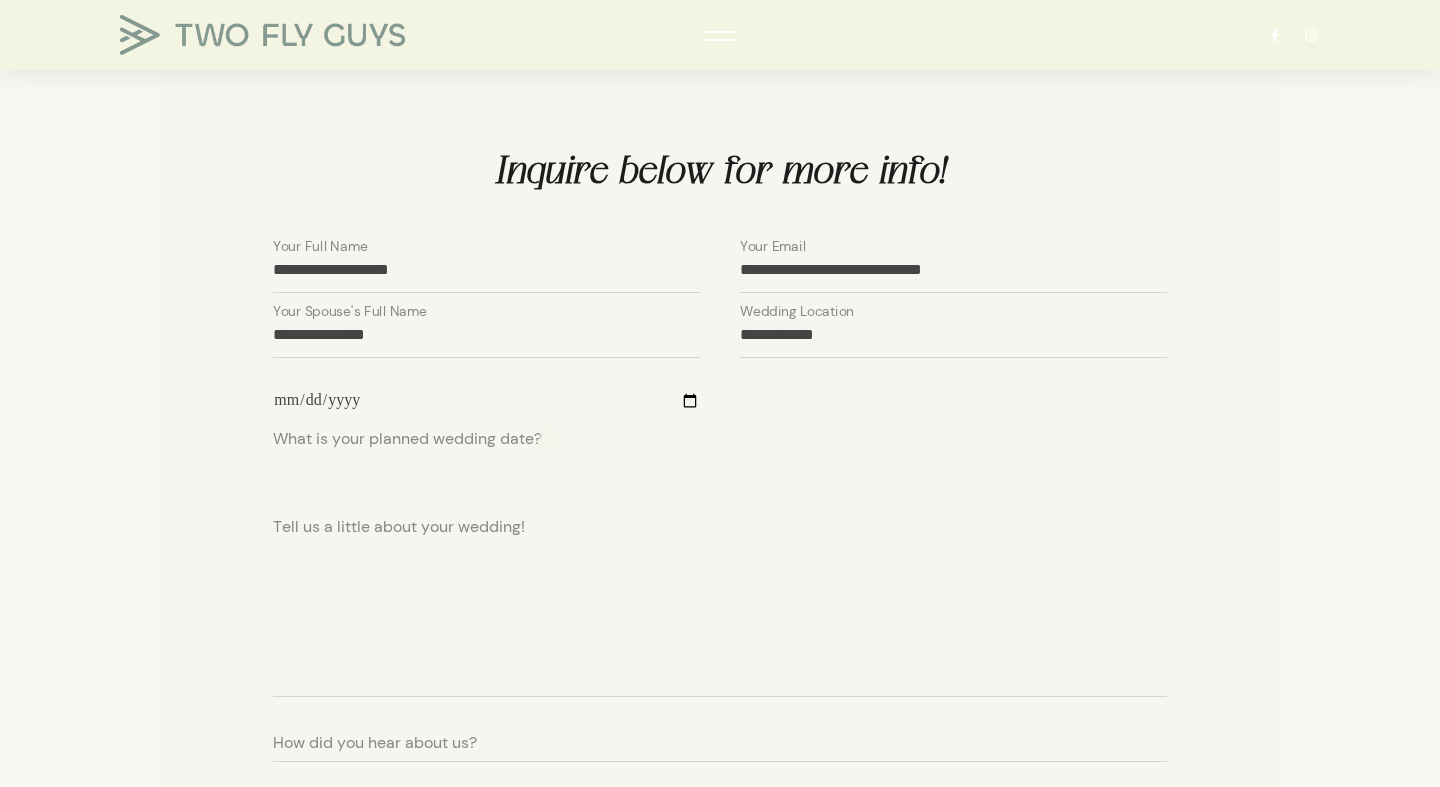 type on "**********" 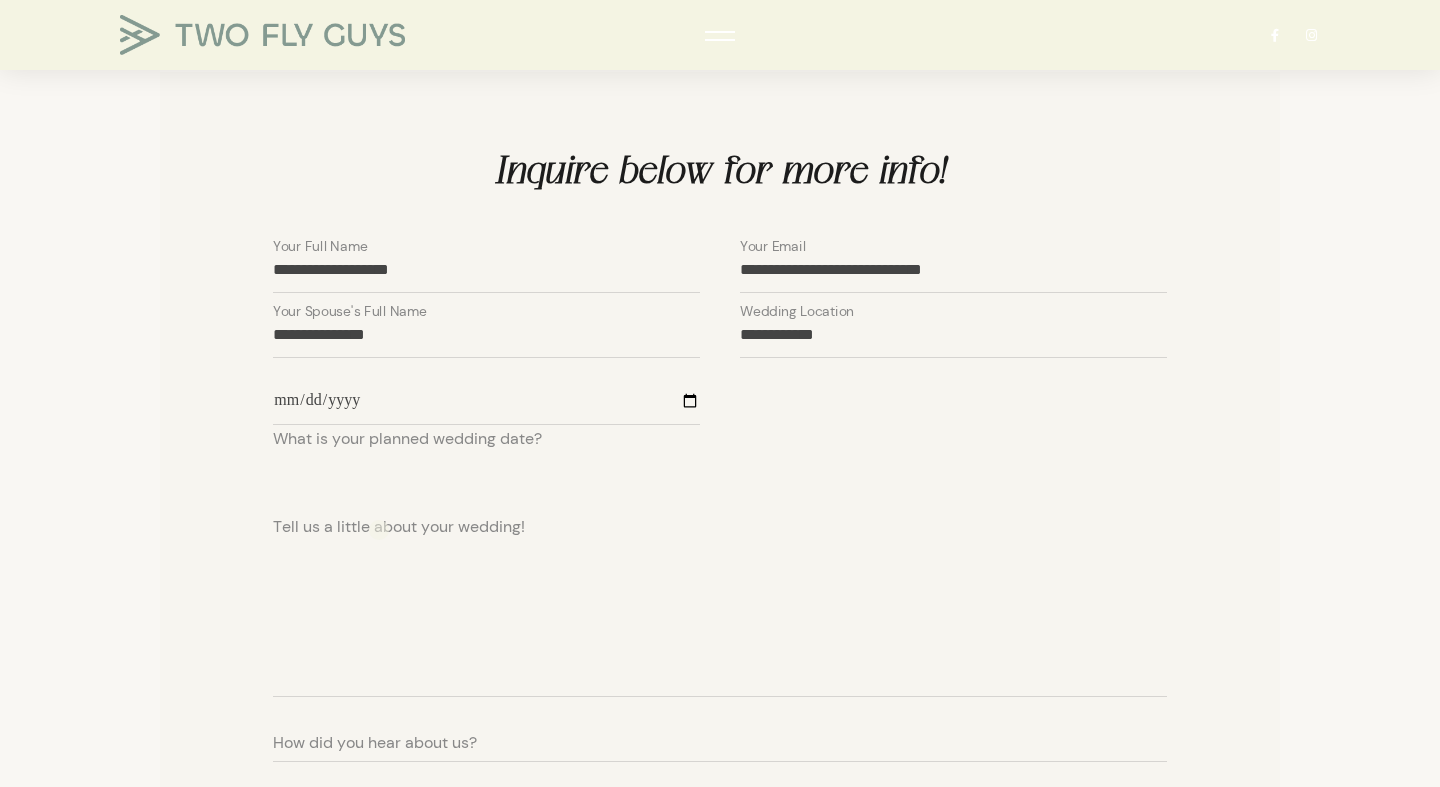 click on "Tell us a little about your wedding!" at bounding box center (399, 527) 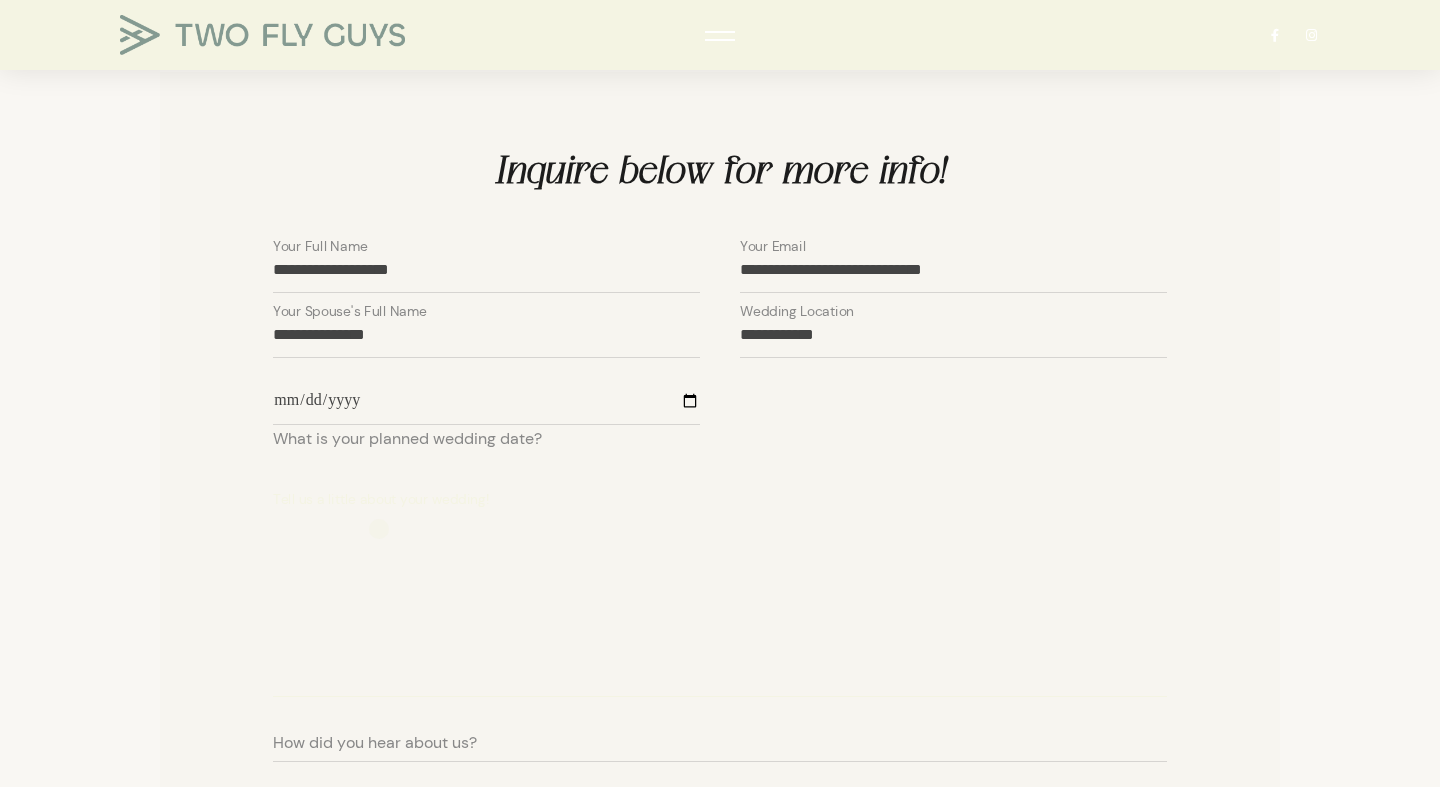 paste on "**********" 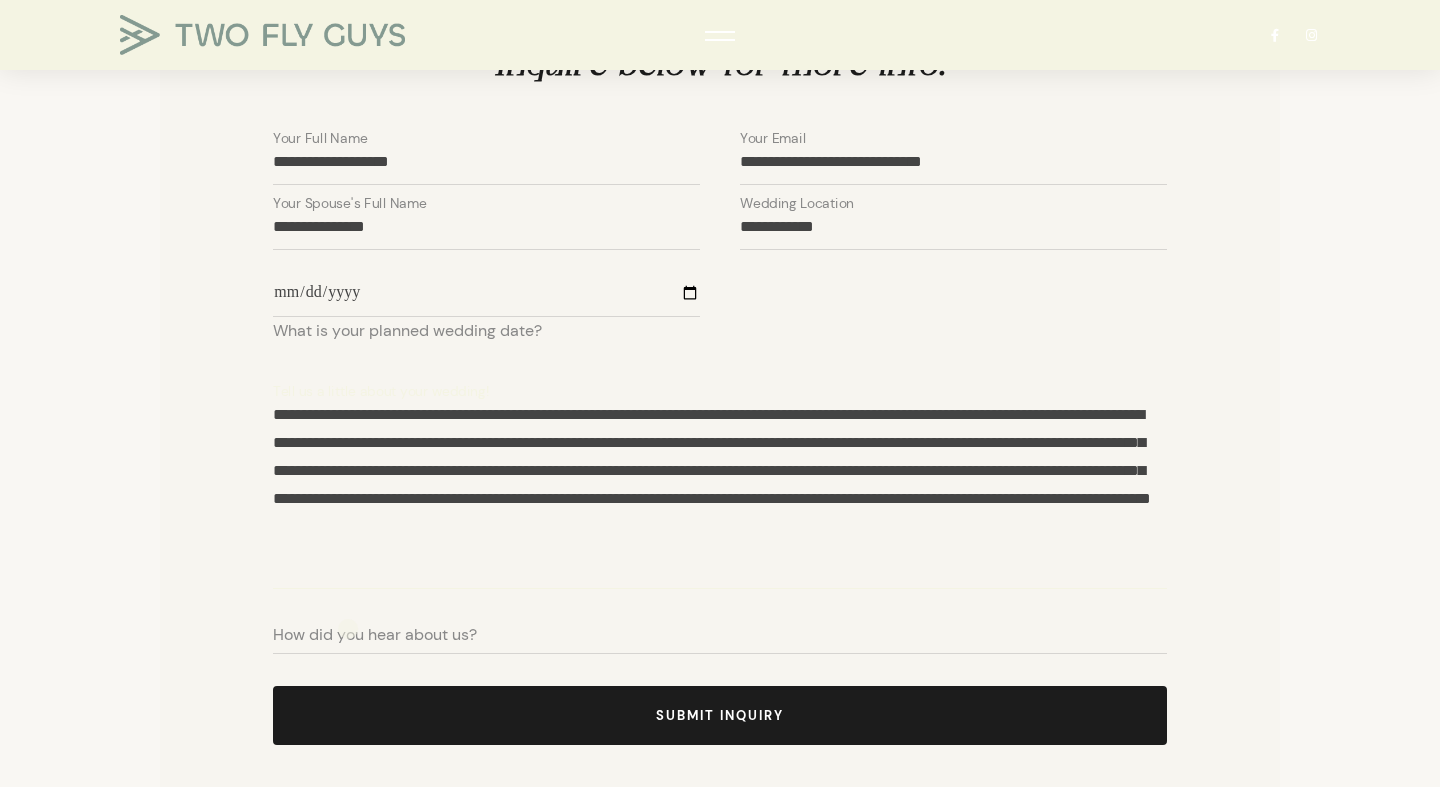 type on "**********" 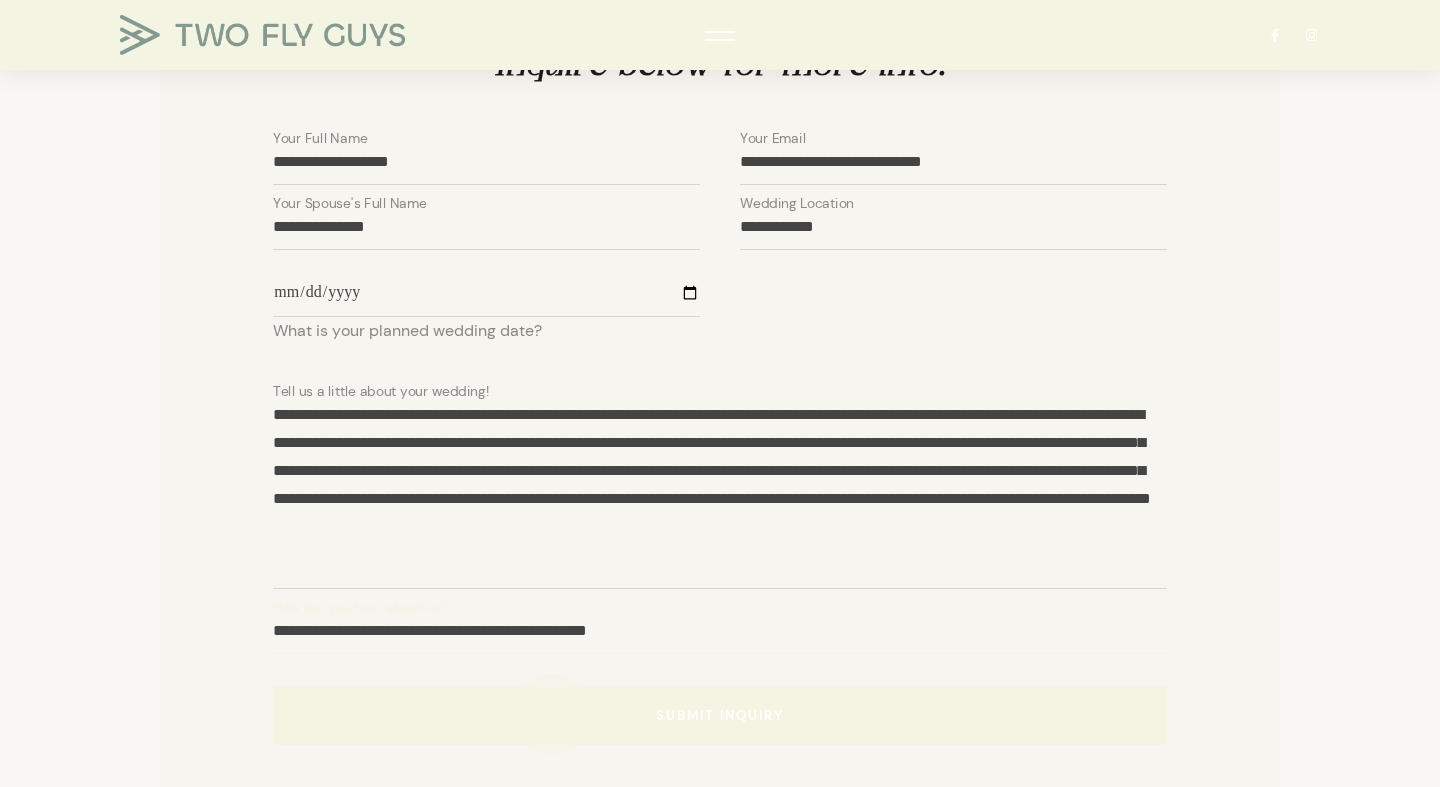 type on "**********" 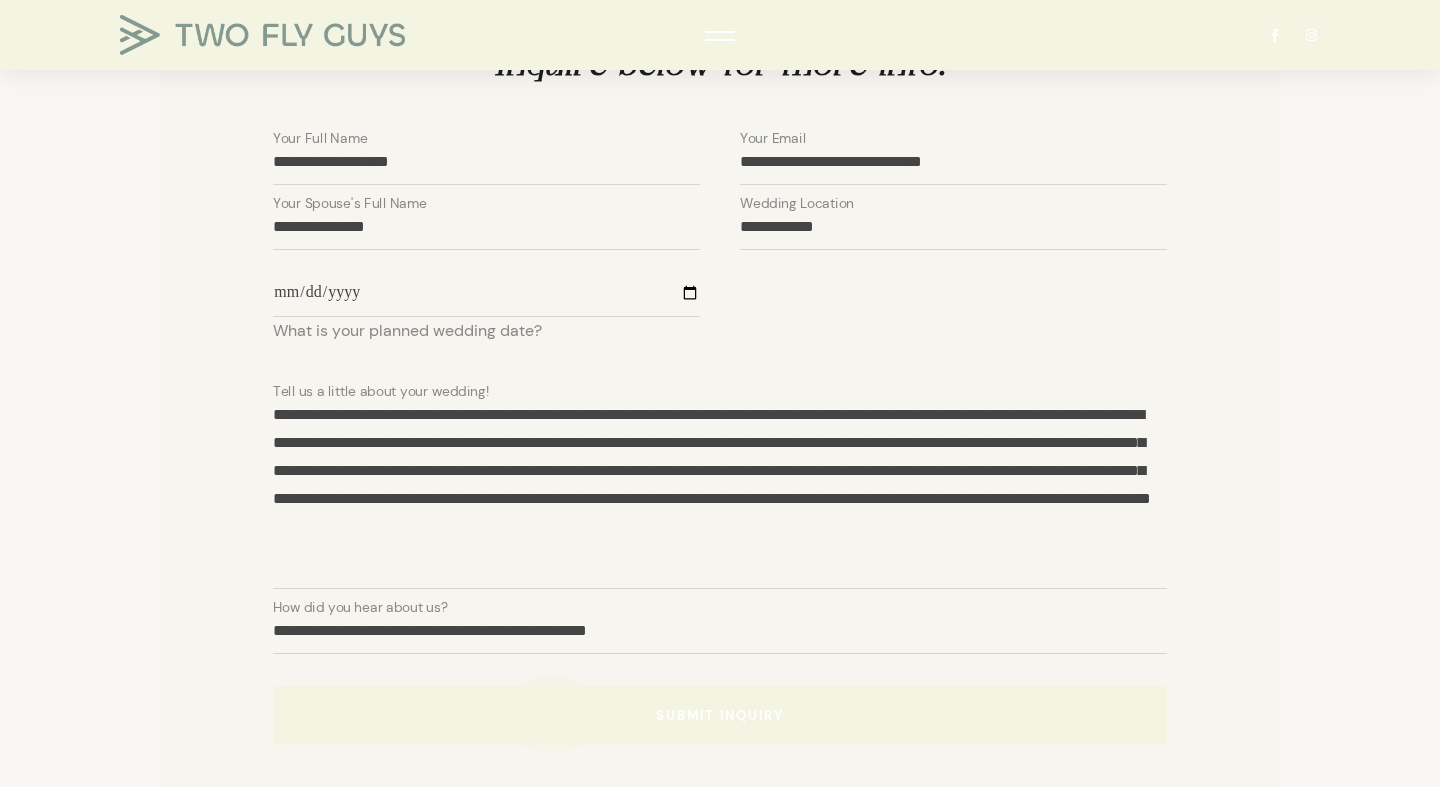 click on "Submit Inquiry" at bounding box center [719, 715] 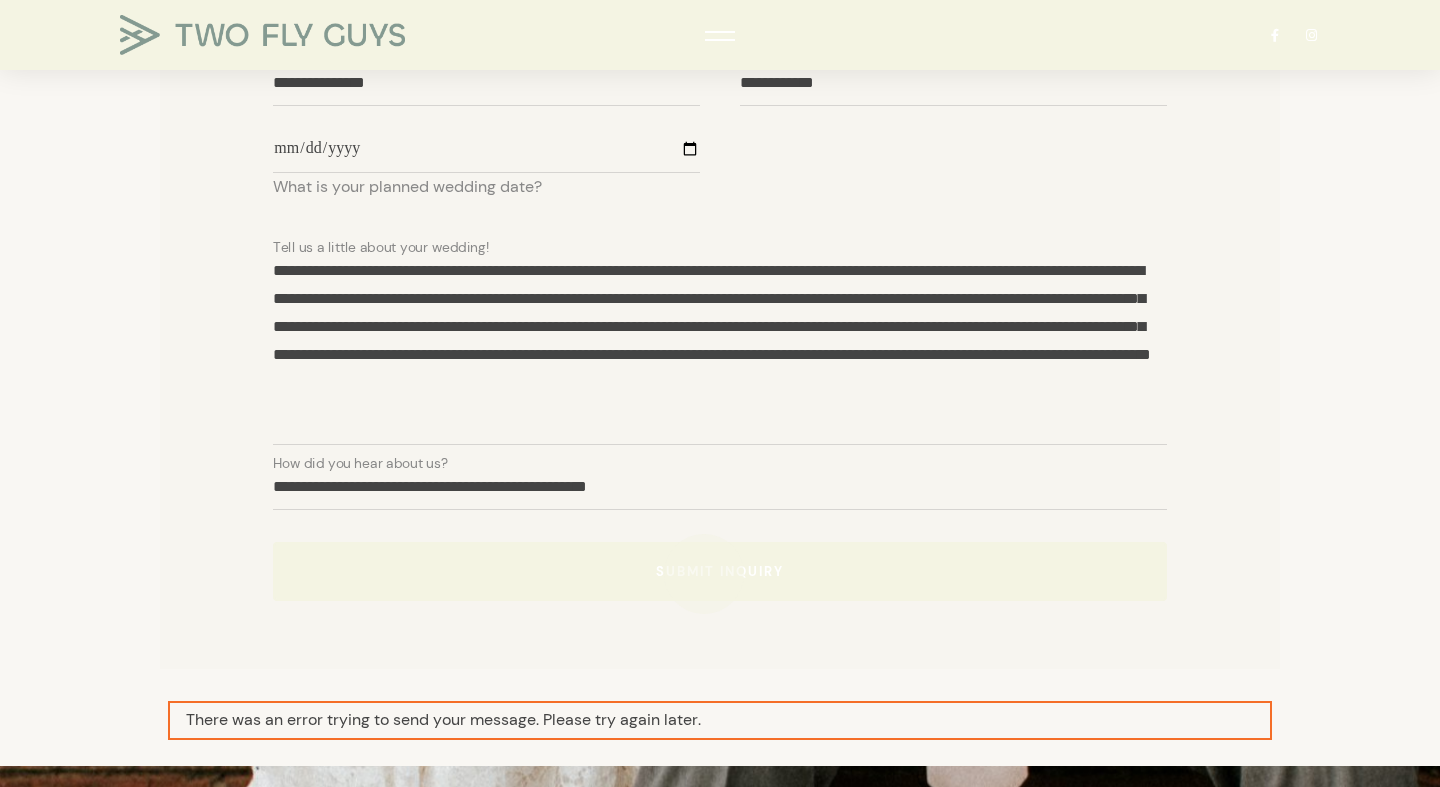 click on "Submit Inquiry" at bounding box center [720, 571] 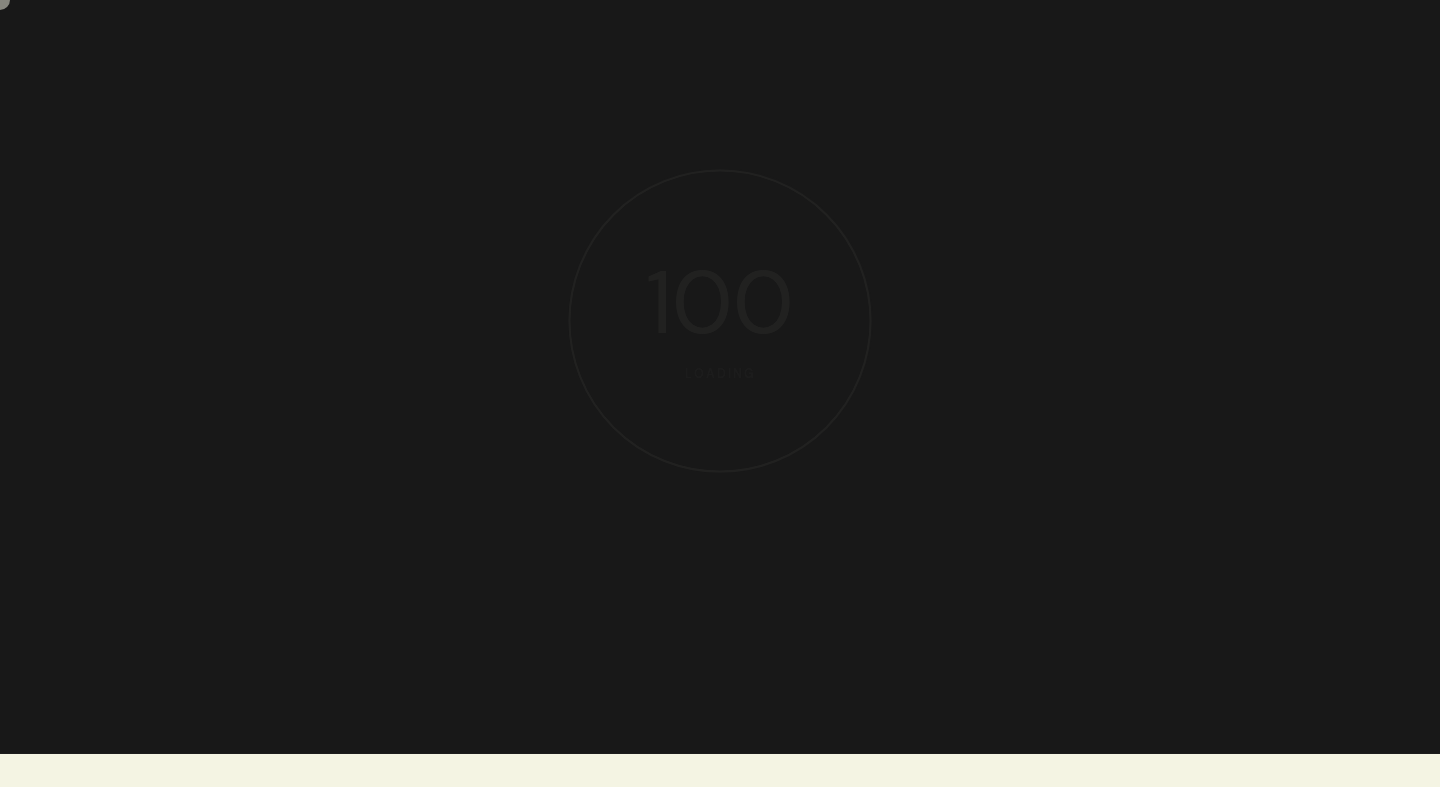 scroll, scrollTop: 0, scrollLeft: 0, axis: both 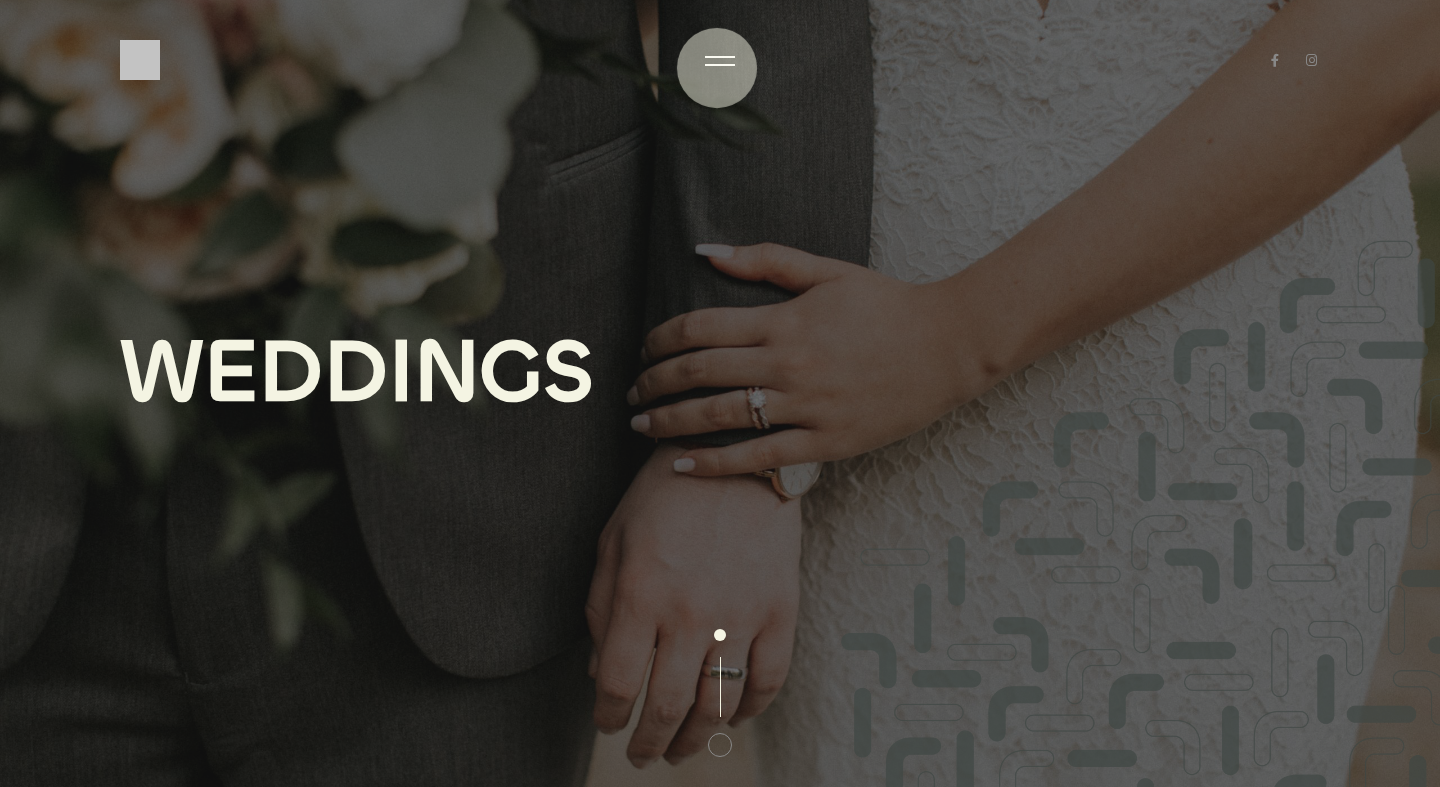 click at bounding box center [720, 61] 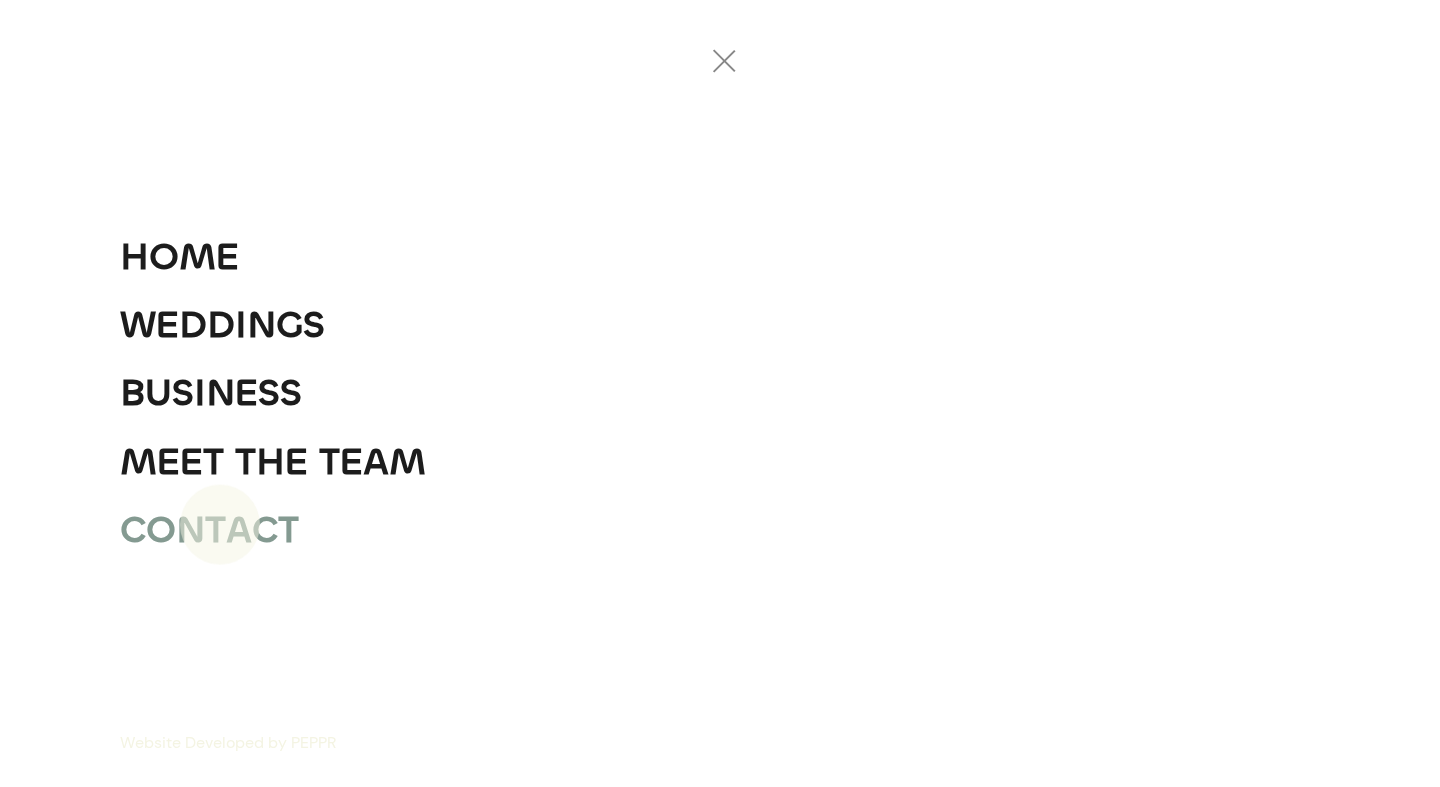 click on "T" at bounding box center [215, 530] 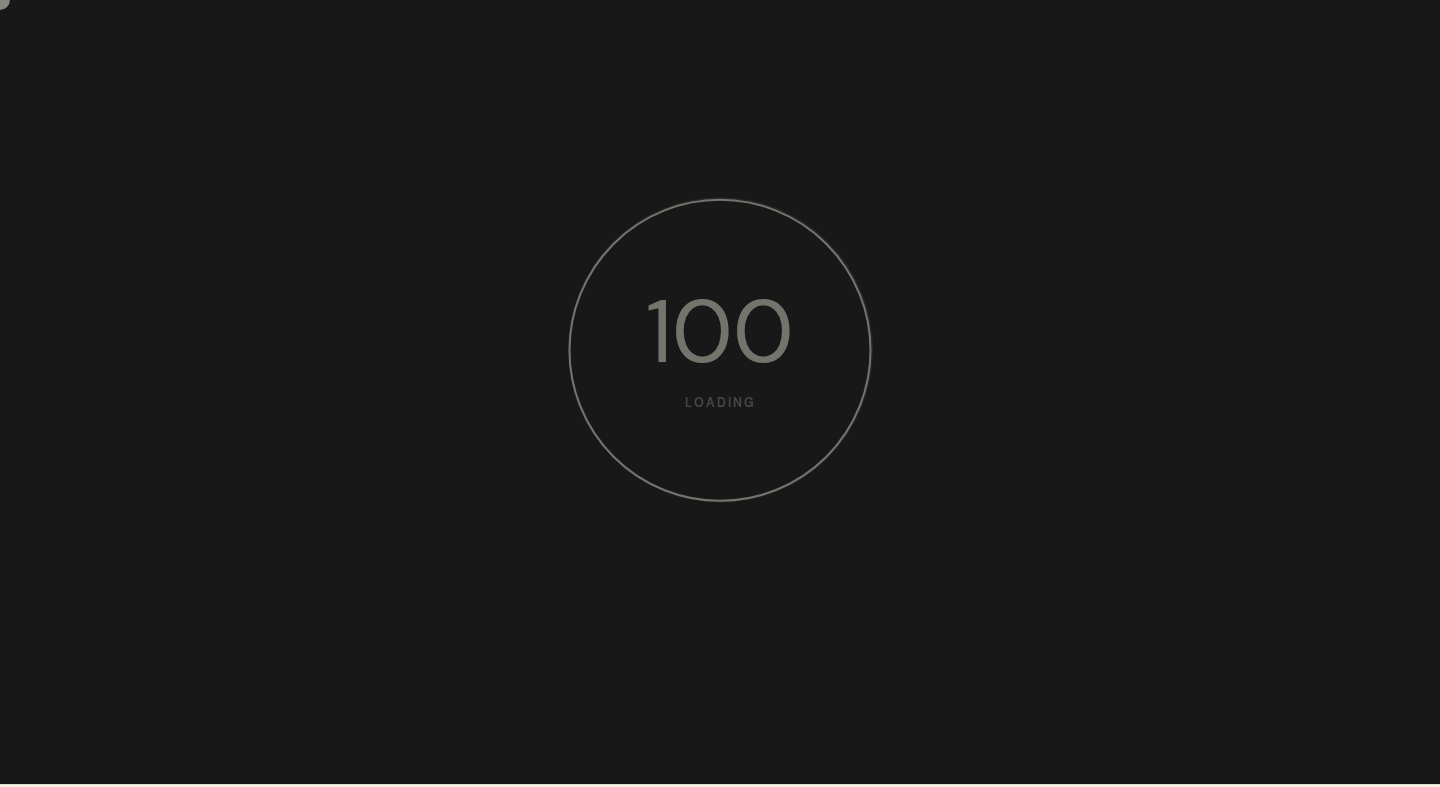 scroll, scrollTop: 0, scrollLeft: 0, axis: both 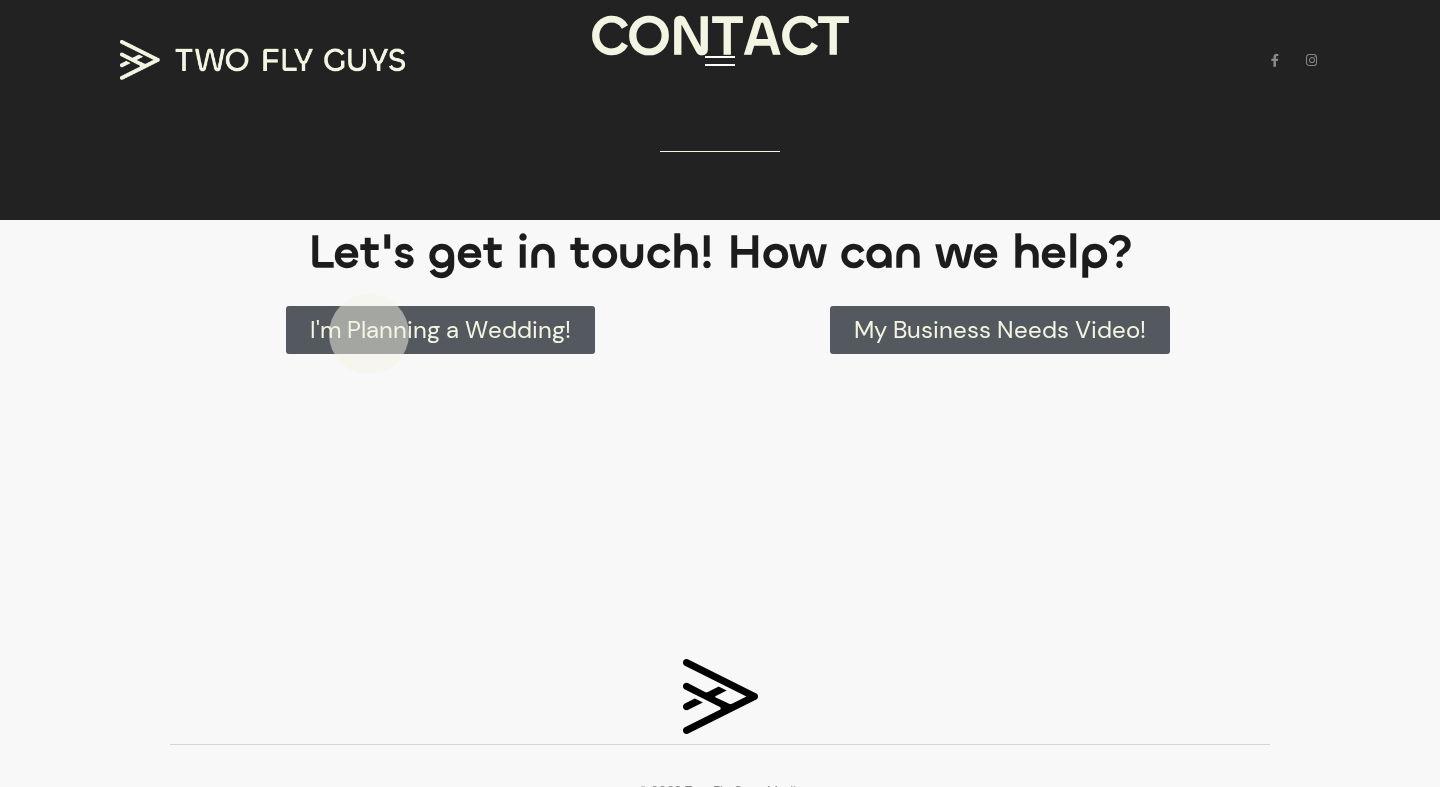 click on "I'm Planning a Wedding!" at bounding box center [440, 330] 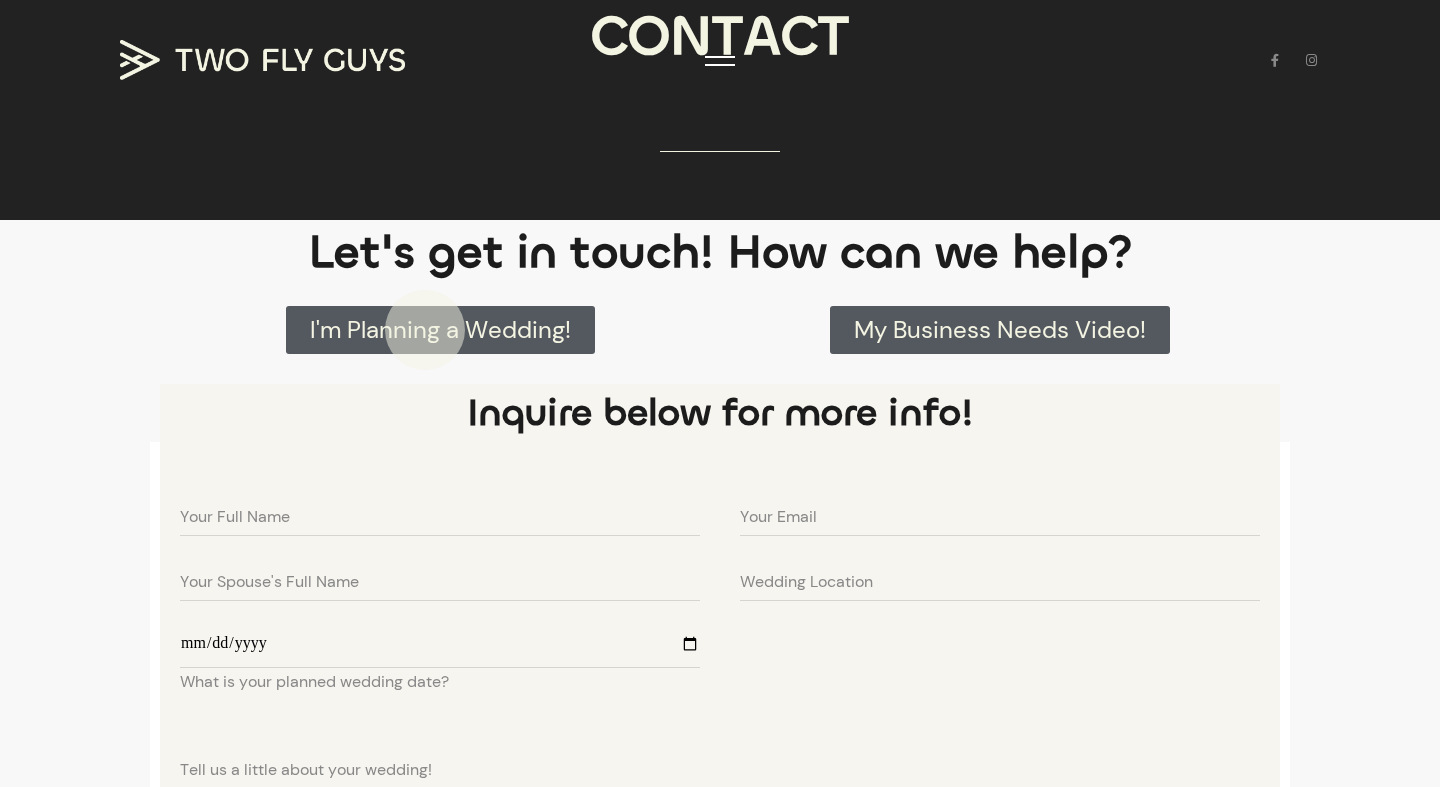 click on "I'm Planning a Wedding!" at bounding box center (440, 330) 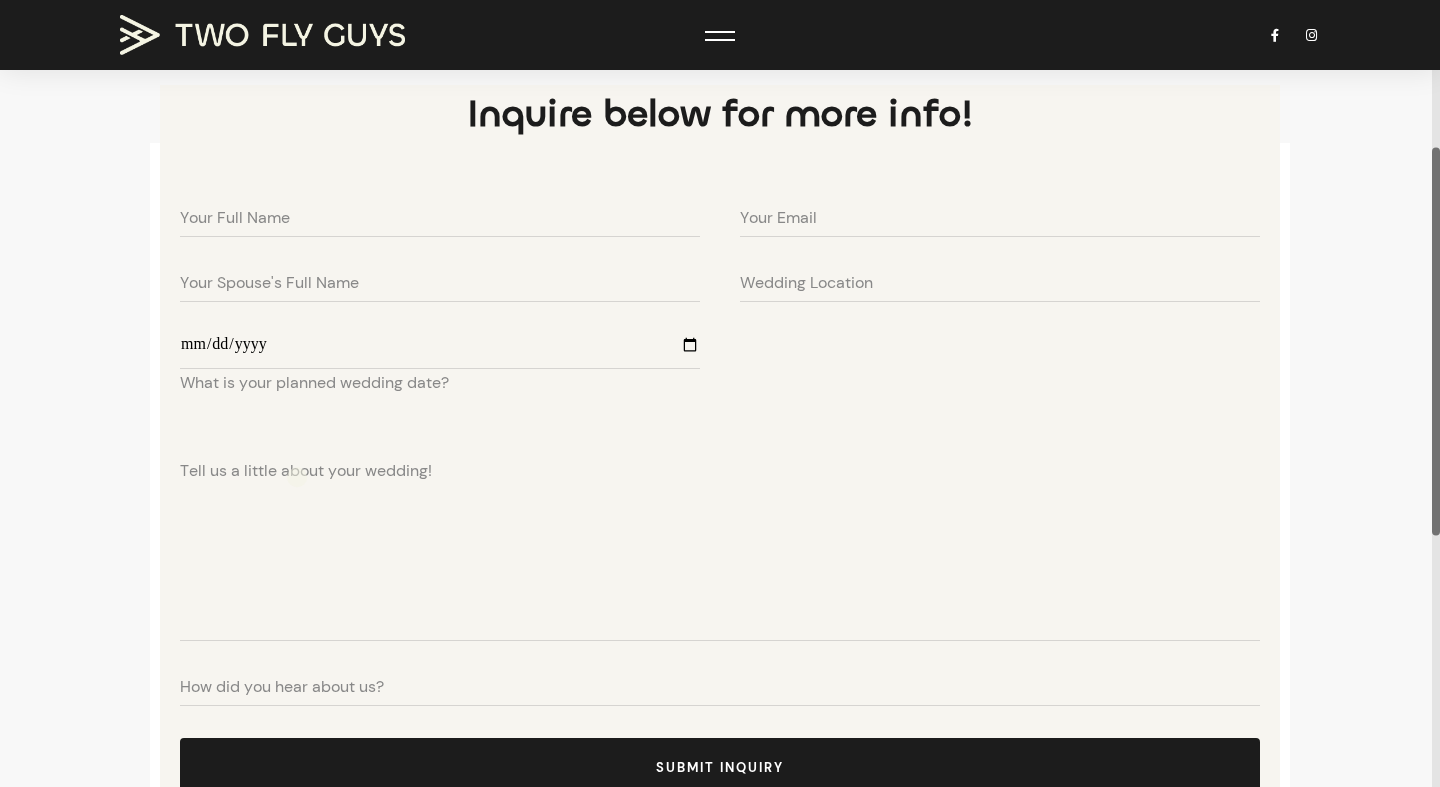 click on "Tell us a little about your wedding!" at bounding box center (306, 471) 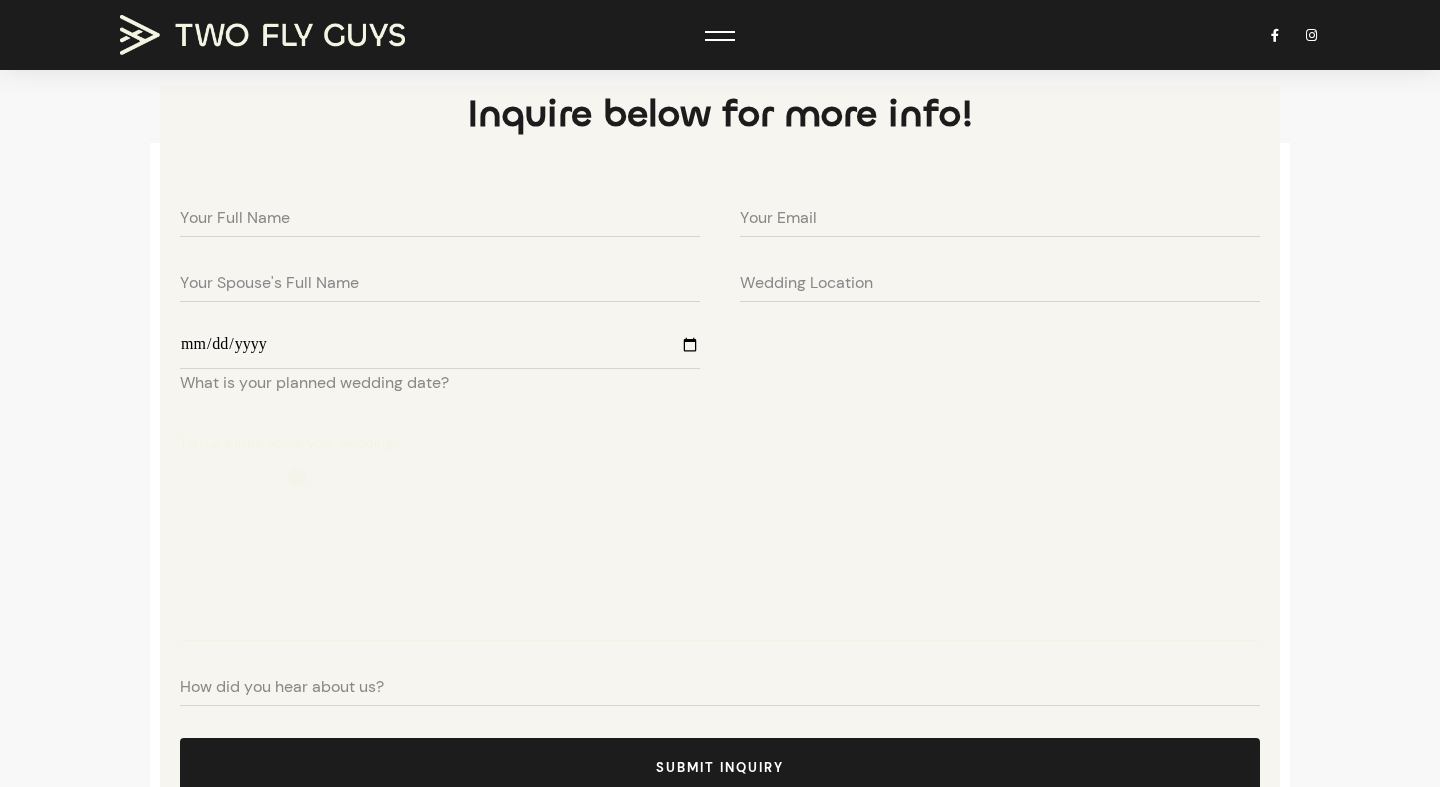 paste on "**********" 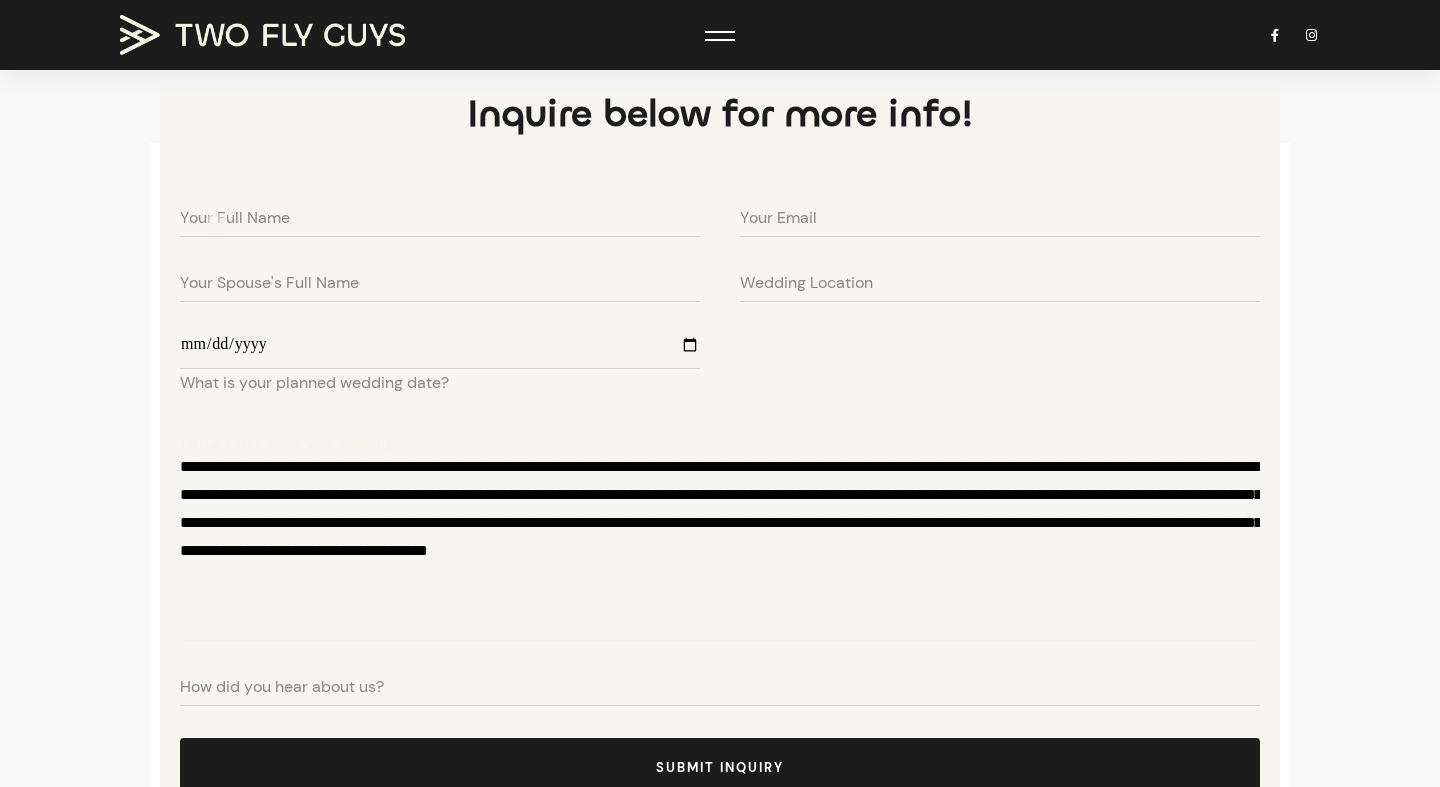 type on "**********" 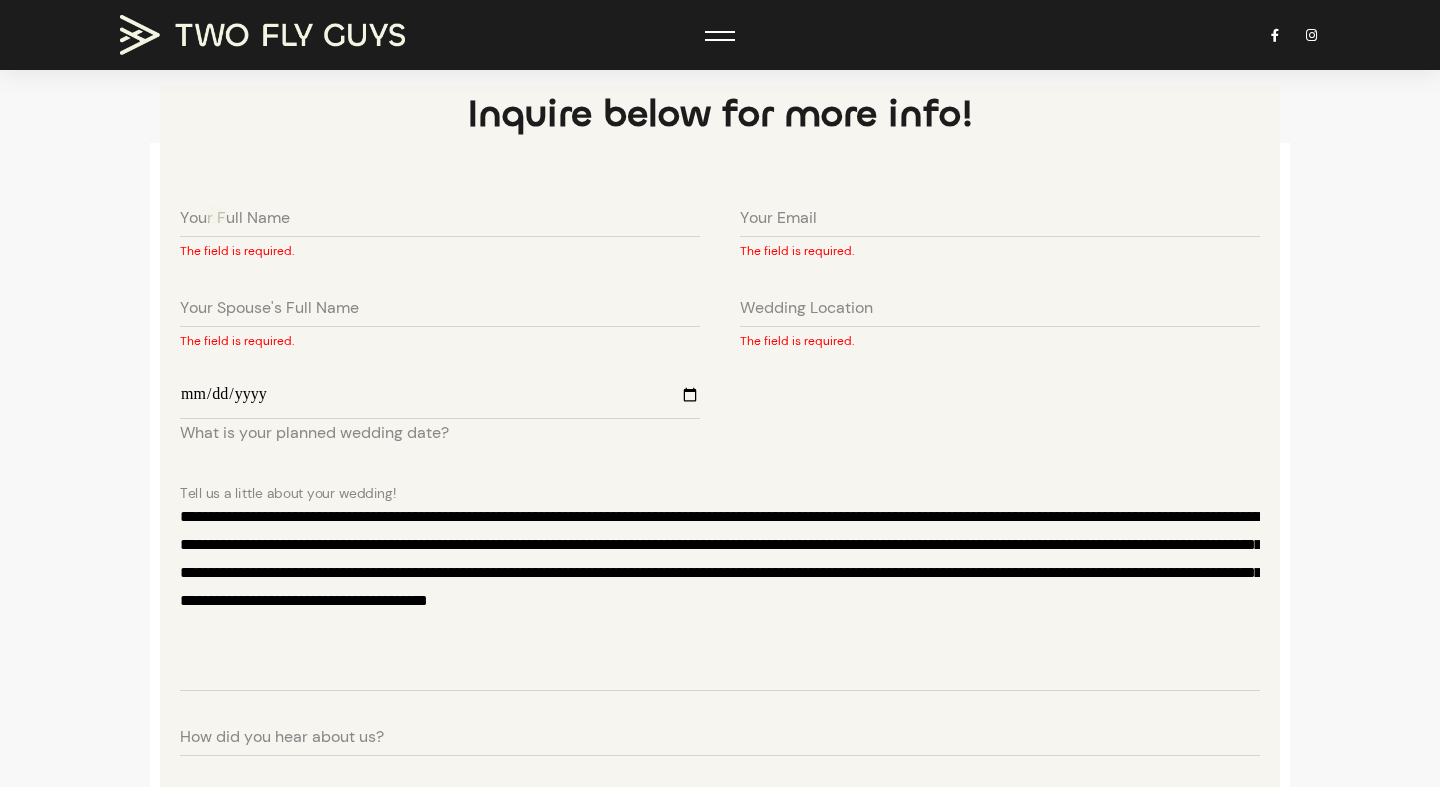 click on "Your Full Name" at bounding box center [235, 218] 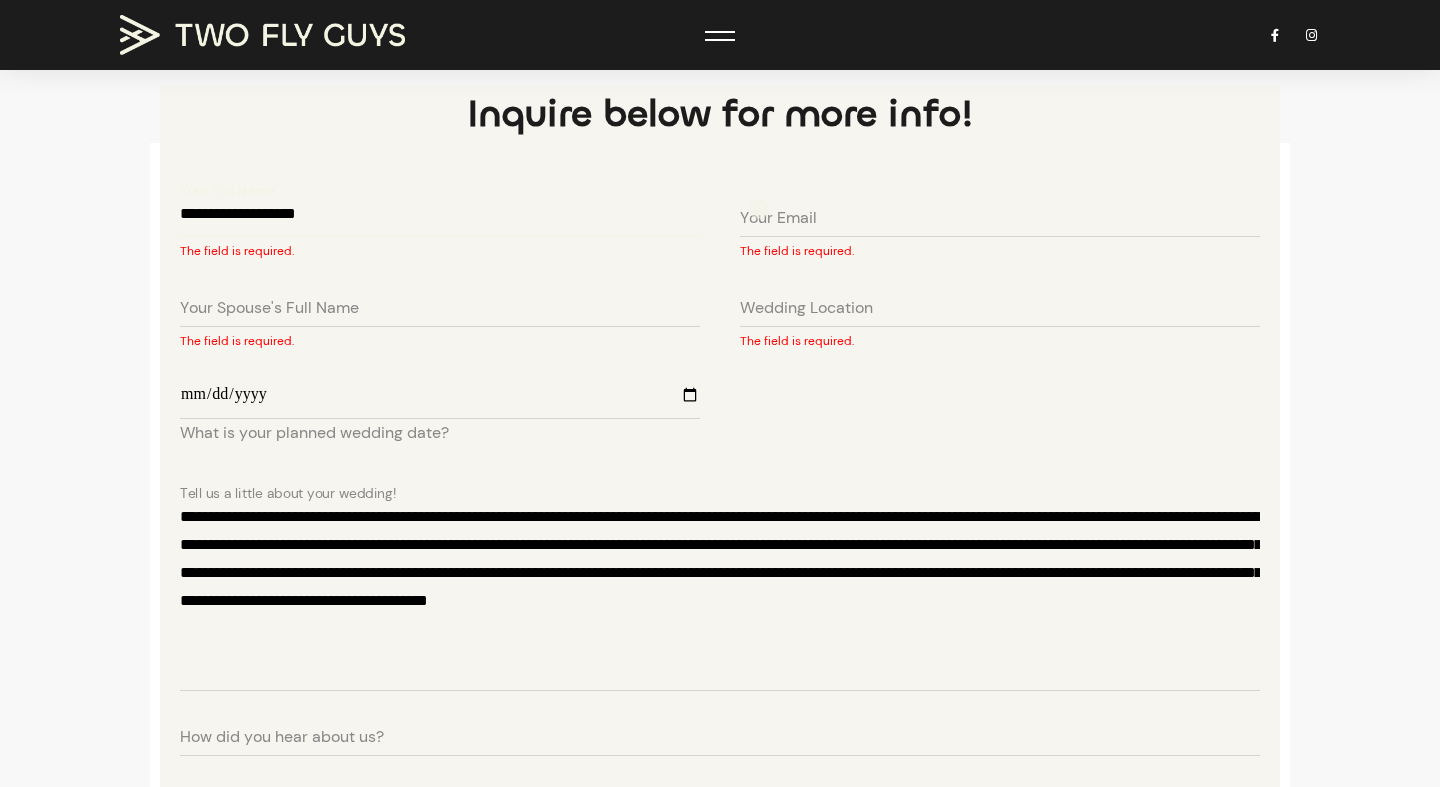 type on "**********" 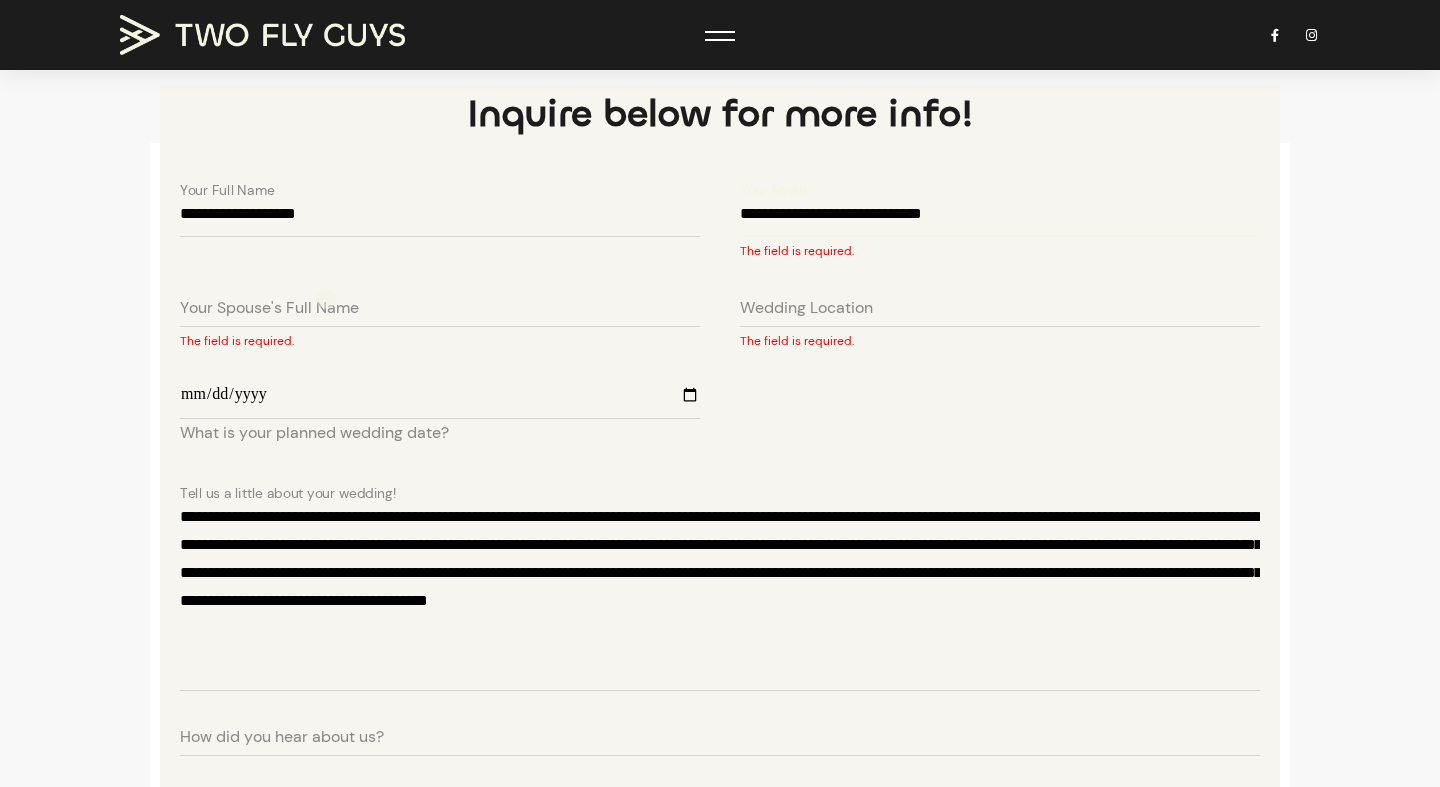 type on "**********" 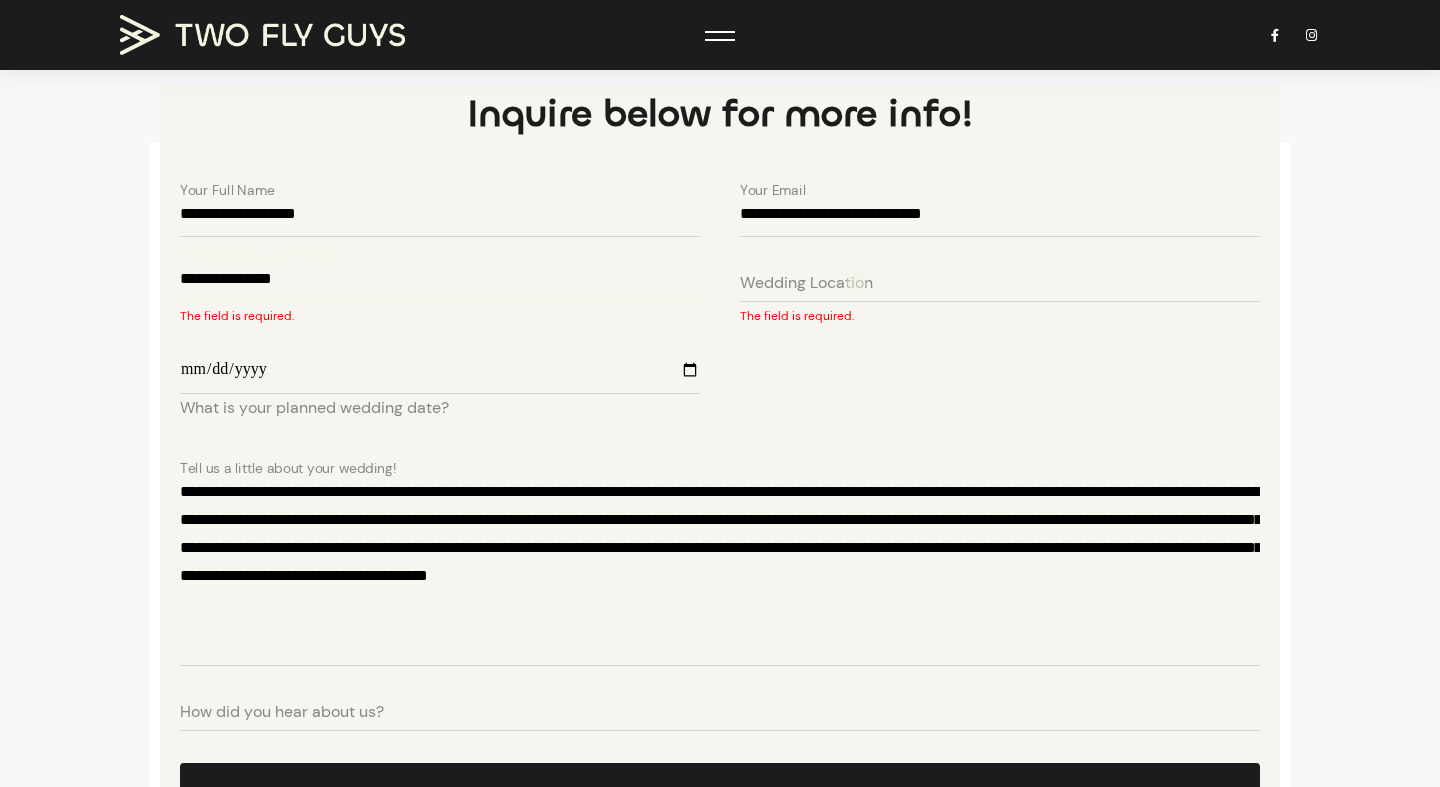 type on "**********" 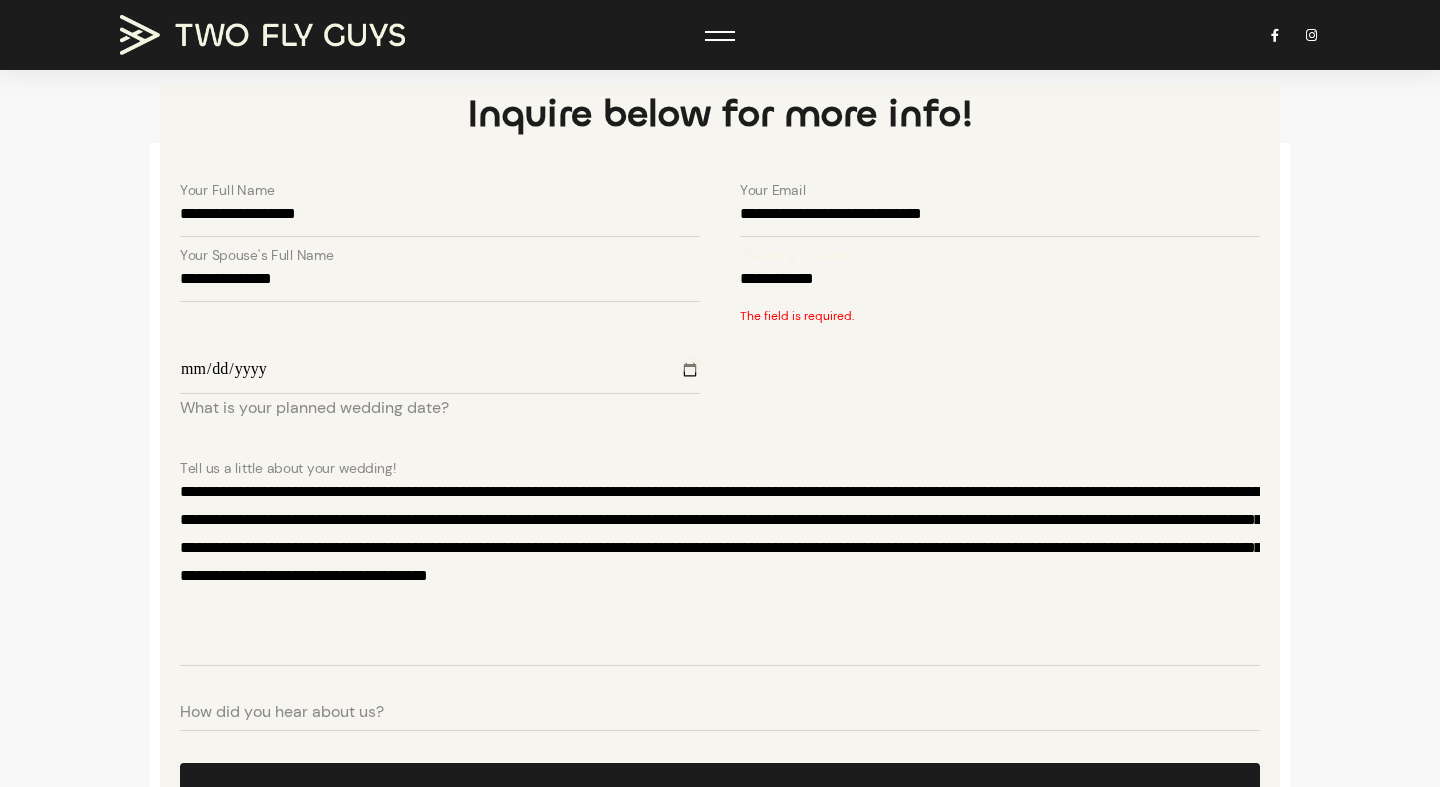 type on "**********" 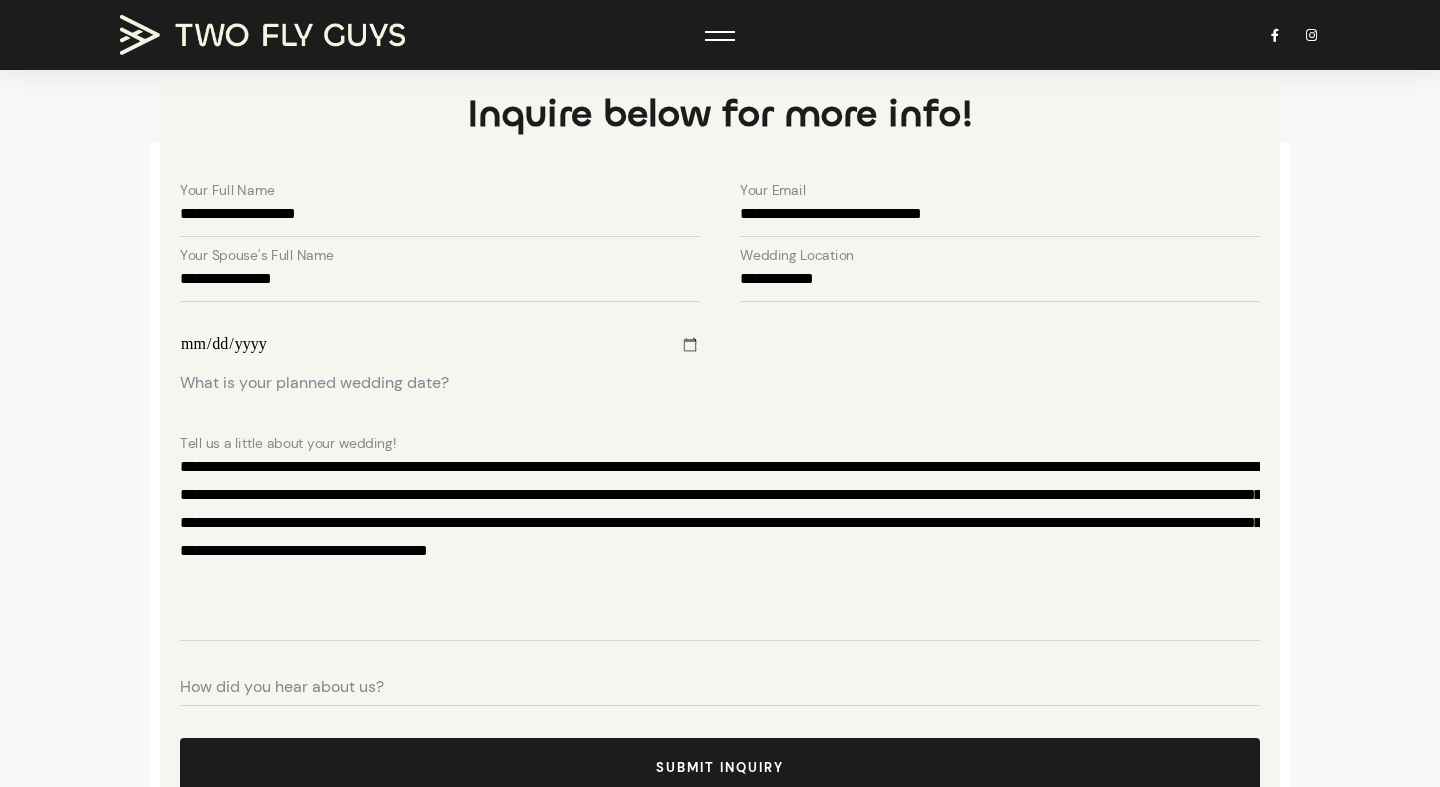 click on "What is your planned wedding date?" at bounding box center (440, 343) 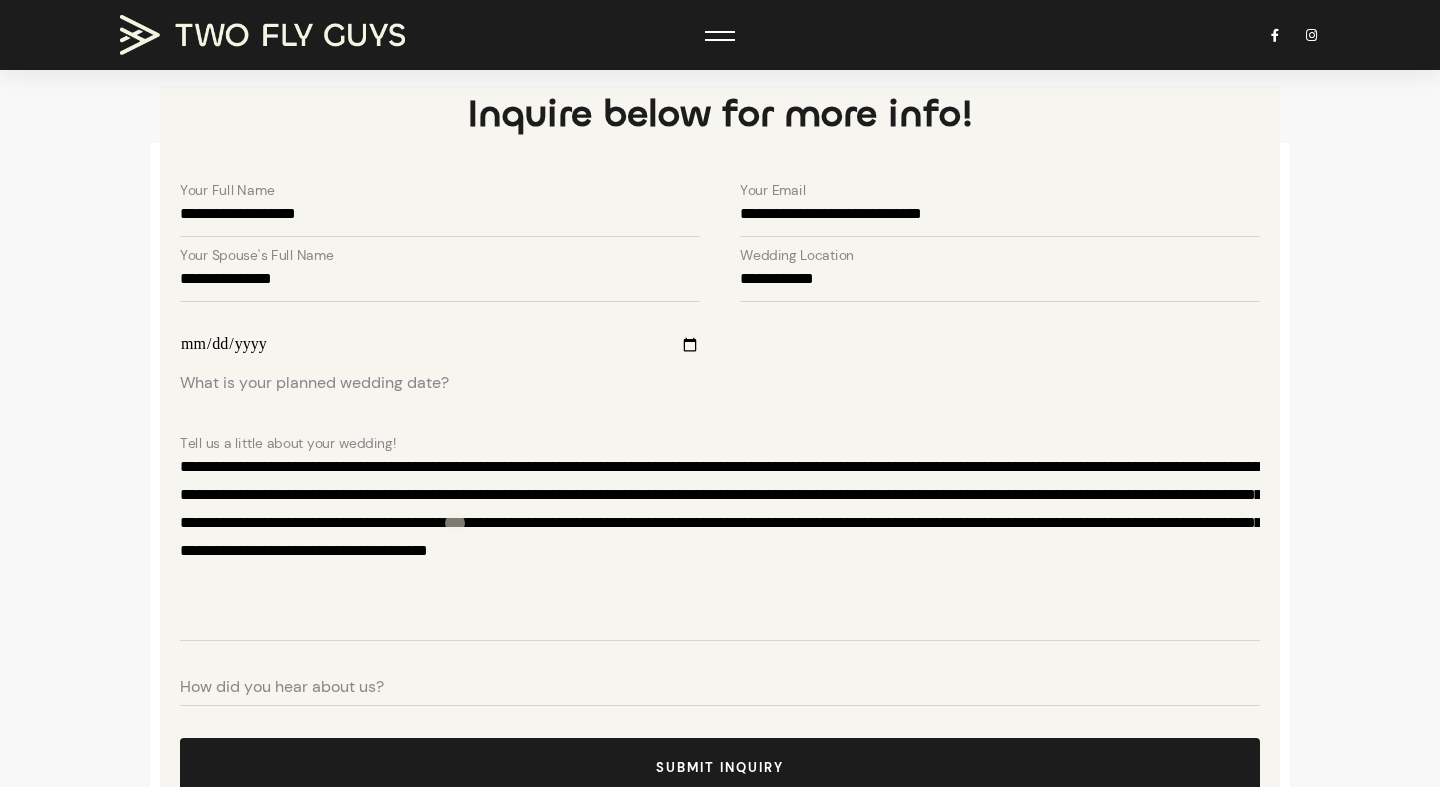 type on "**********" 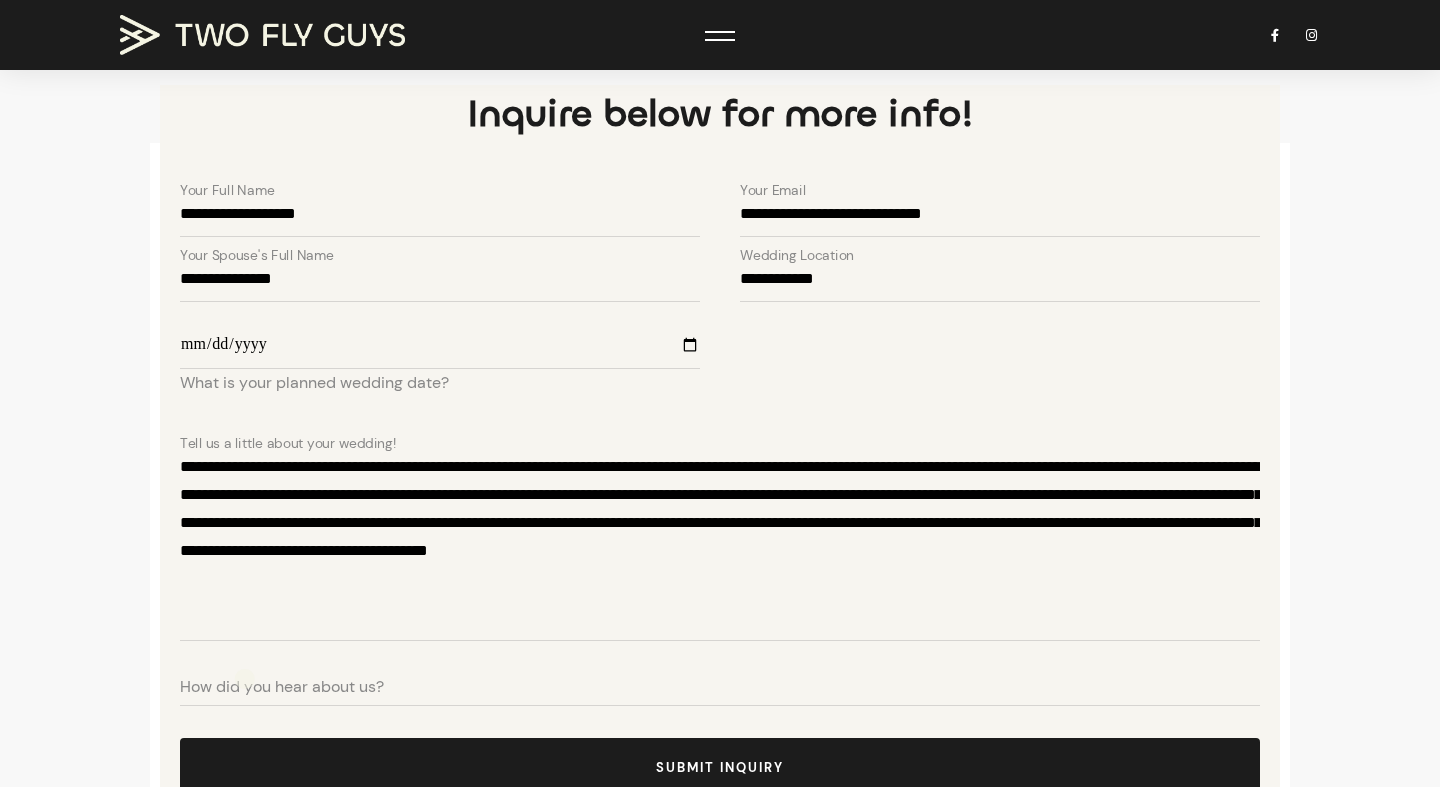 click on "How did you hear about us?" at bounding box center (282, 687) 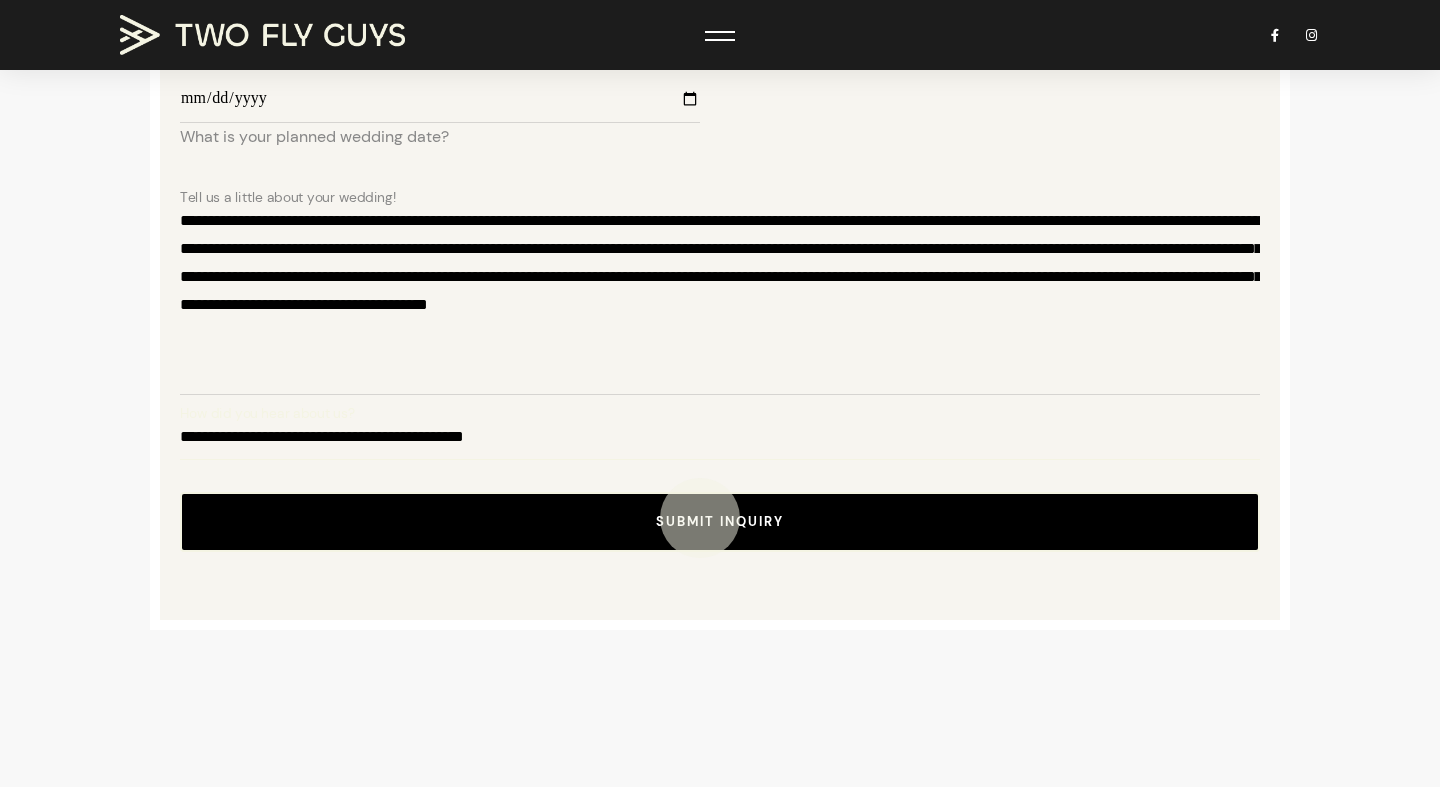 type on "**********" 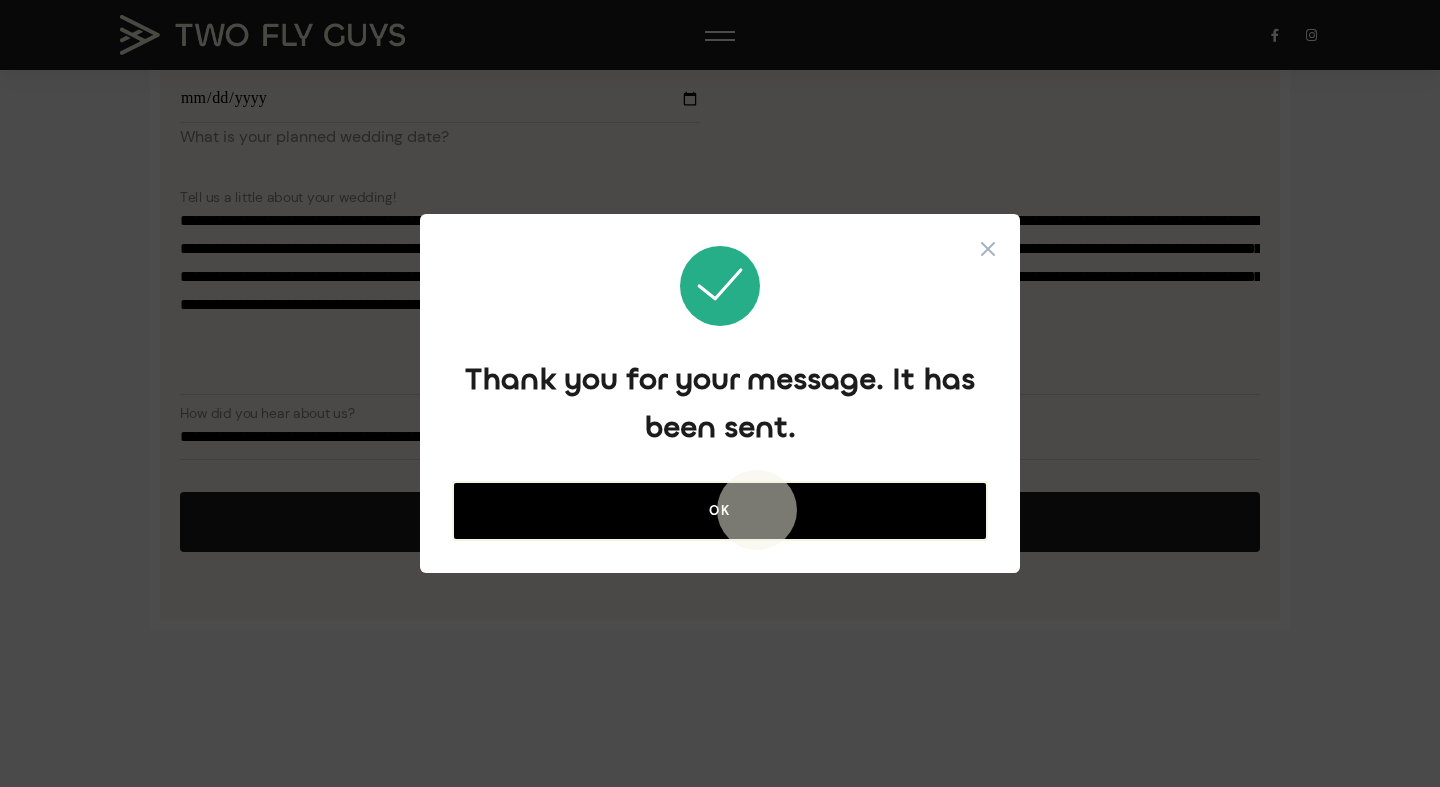 click on "OK" at bounding box center (720, 510) 